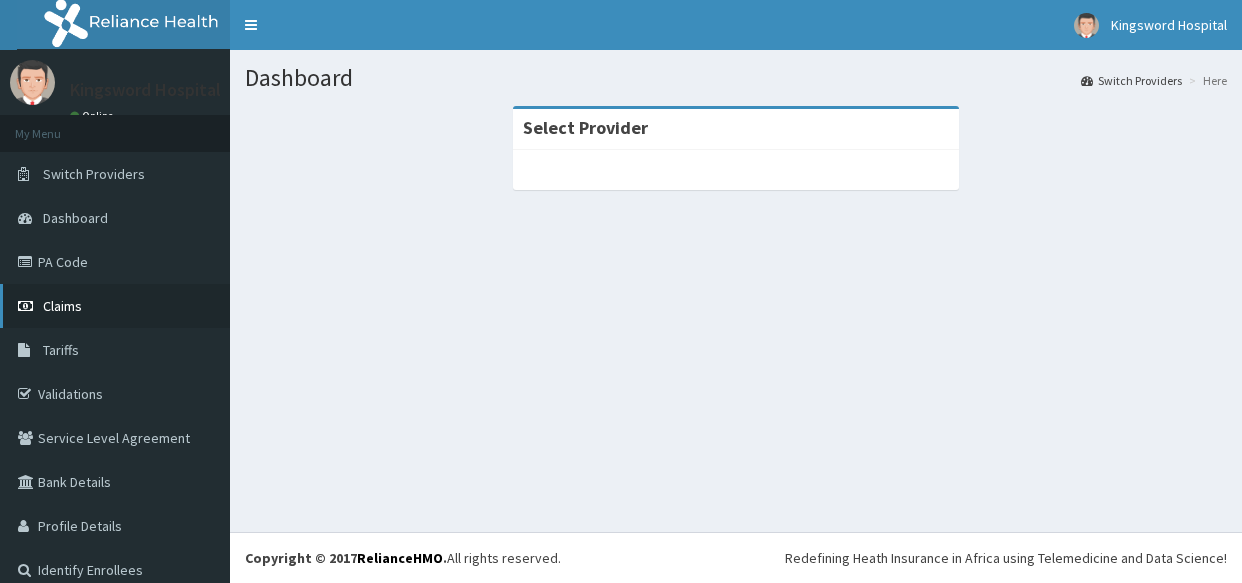 scroll, scrollTop: 0, scrollLeft: 0, axis: both 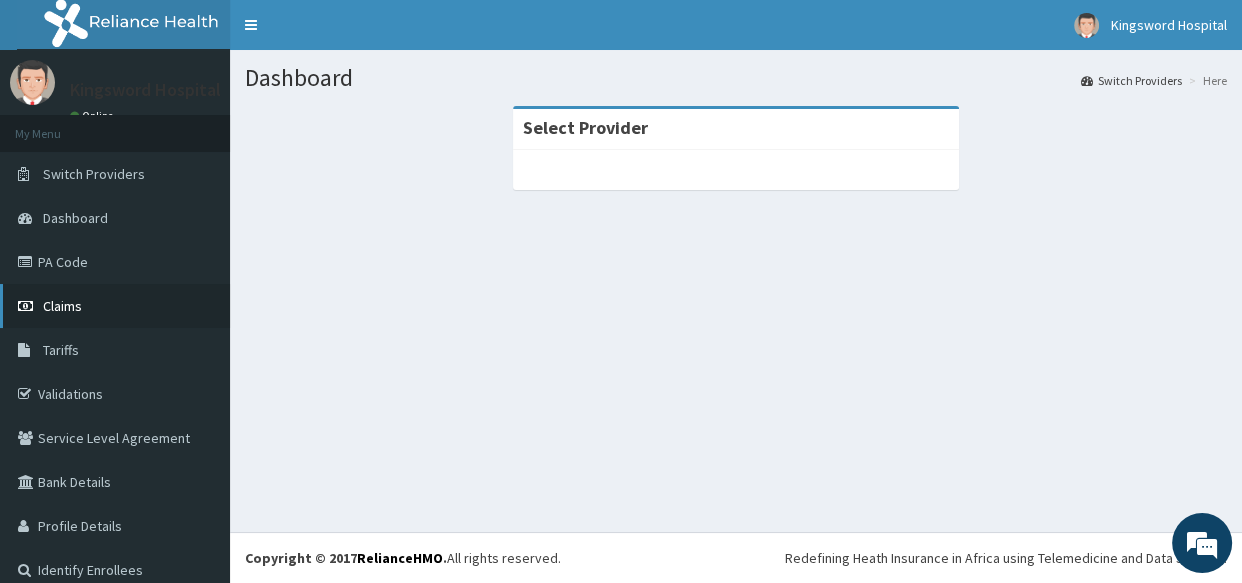 click on "Claims" at bounding box center (115, 306) 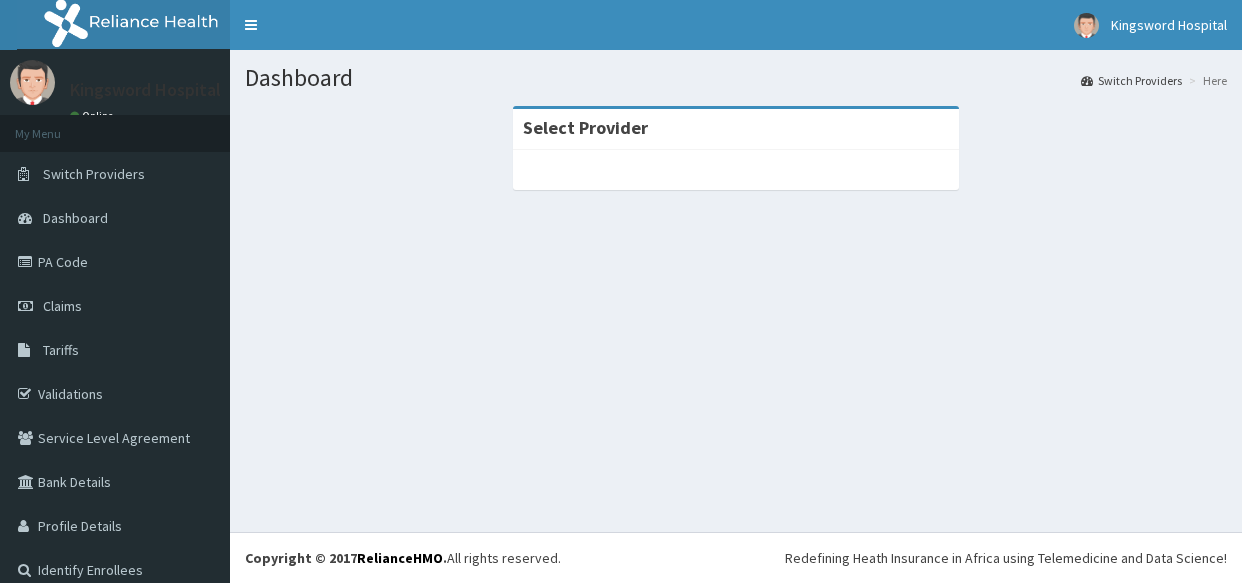 scroll, scrollTop: 0, scrollLeft: 0, axis: both 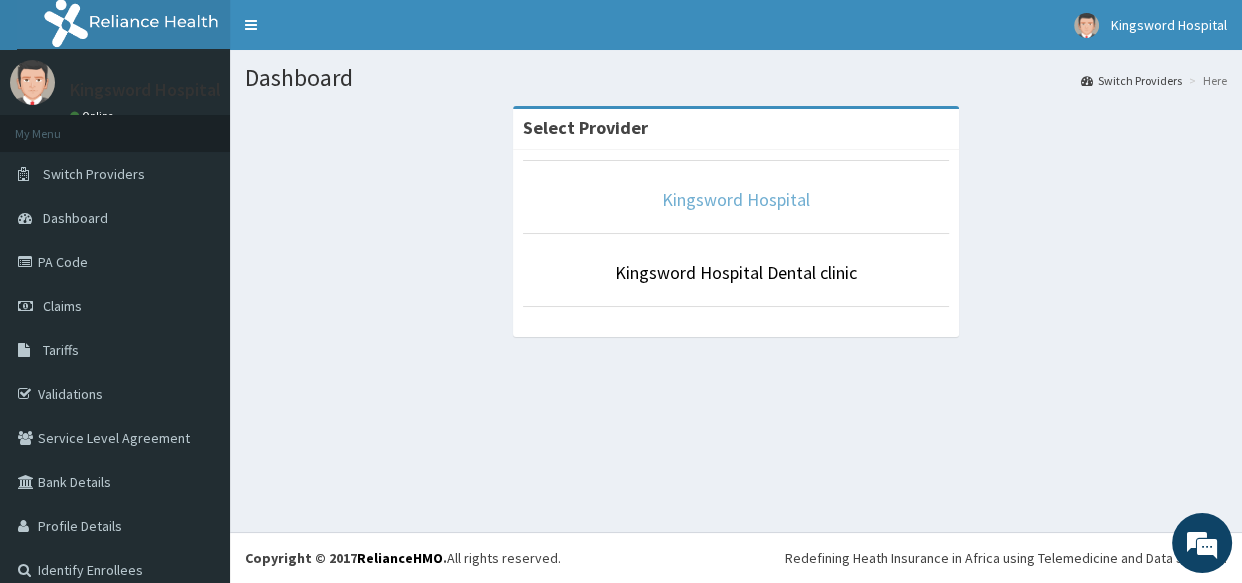 click on "Kingsword Hospital" at bounding box center [736, 199] 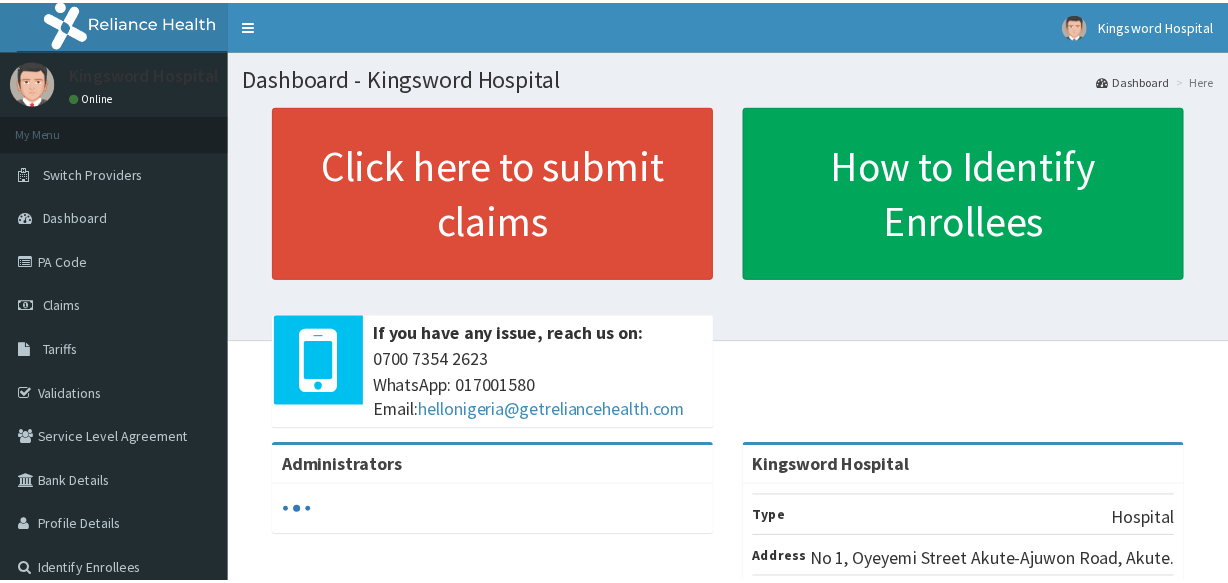 scroll, scrollTop: 0, scrollLeft: 0, axis: both 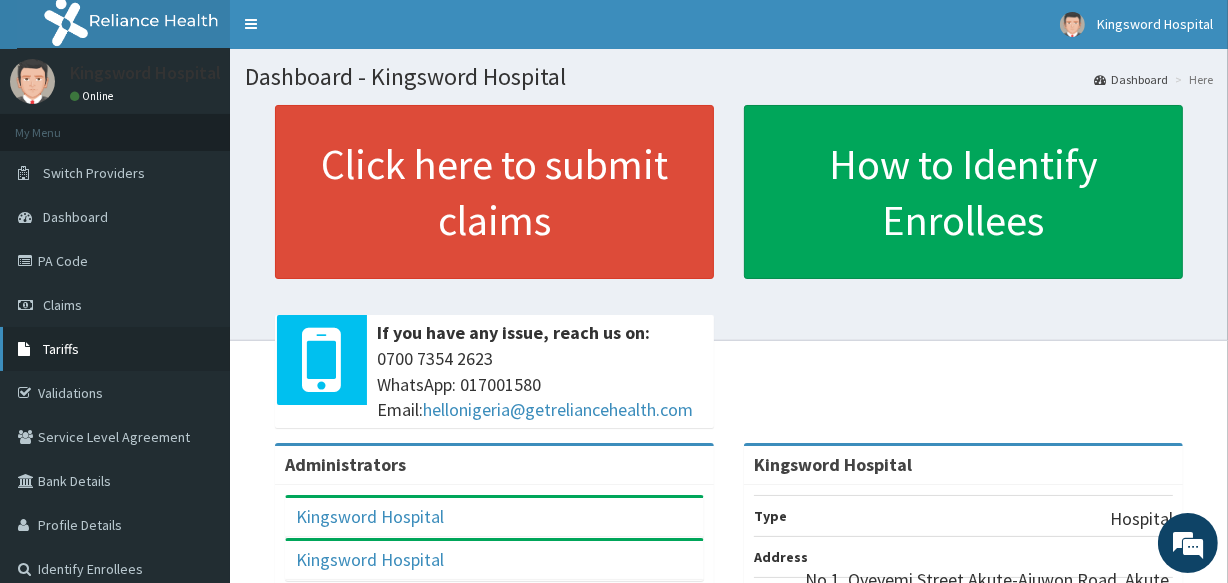 click on "Tariffs" at bounding box center [115, 349] 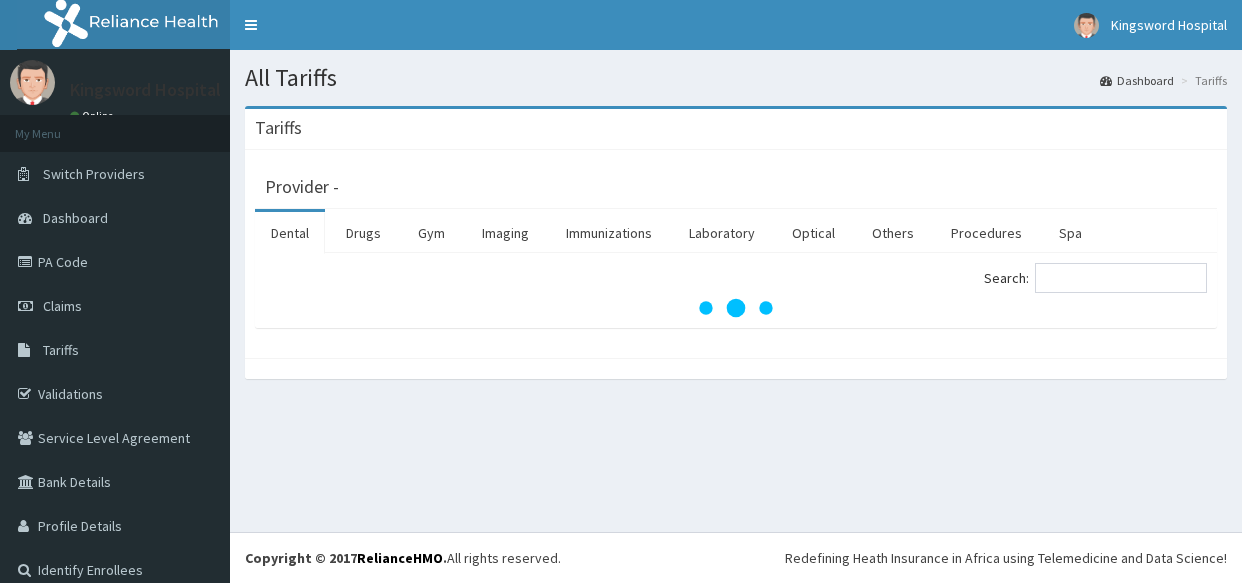 scroll, scrollTop: 0, scrollLeft: 0, axis: both 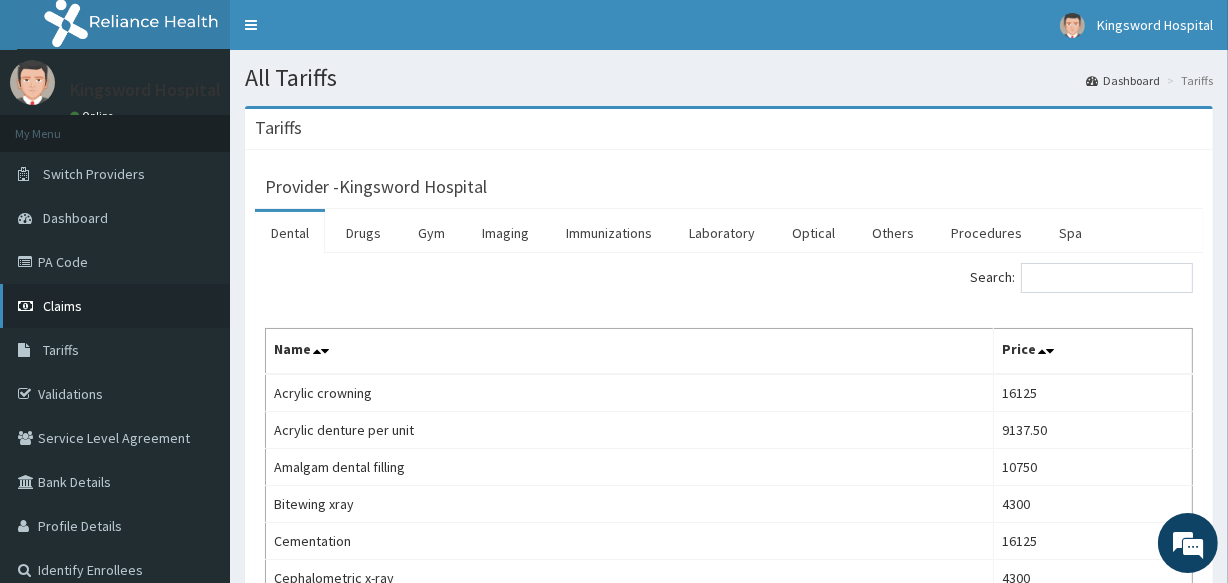 click on "Claims" at bounding box center (115, 306) 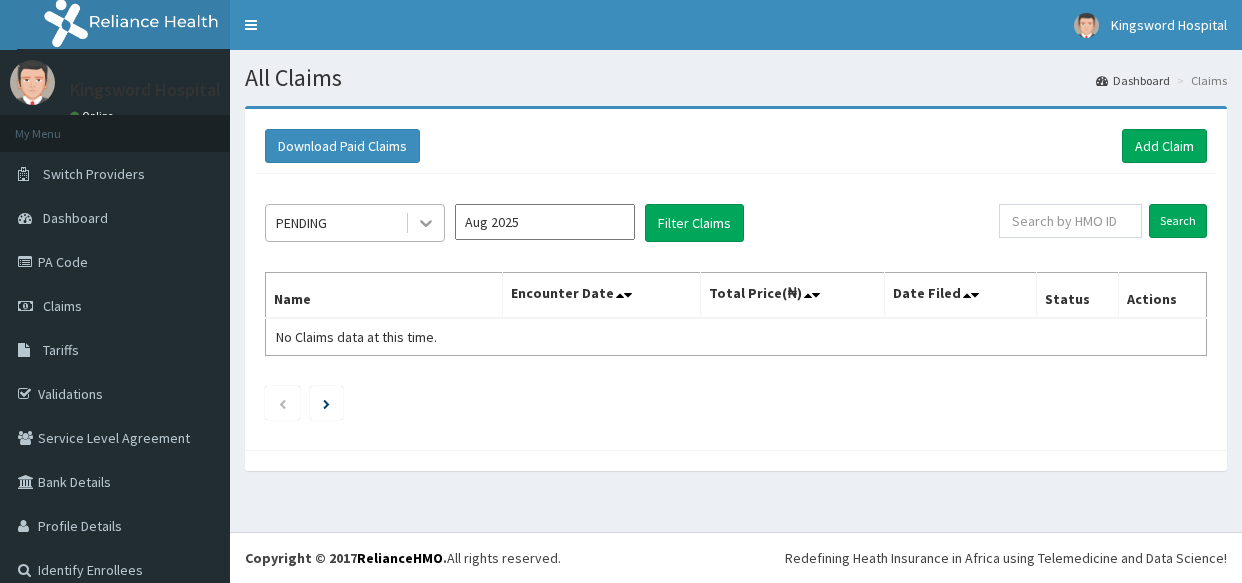 scroll, scrollTop: 0, scrollLeft: 0, axis: both 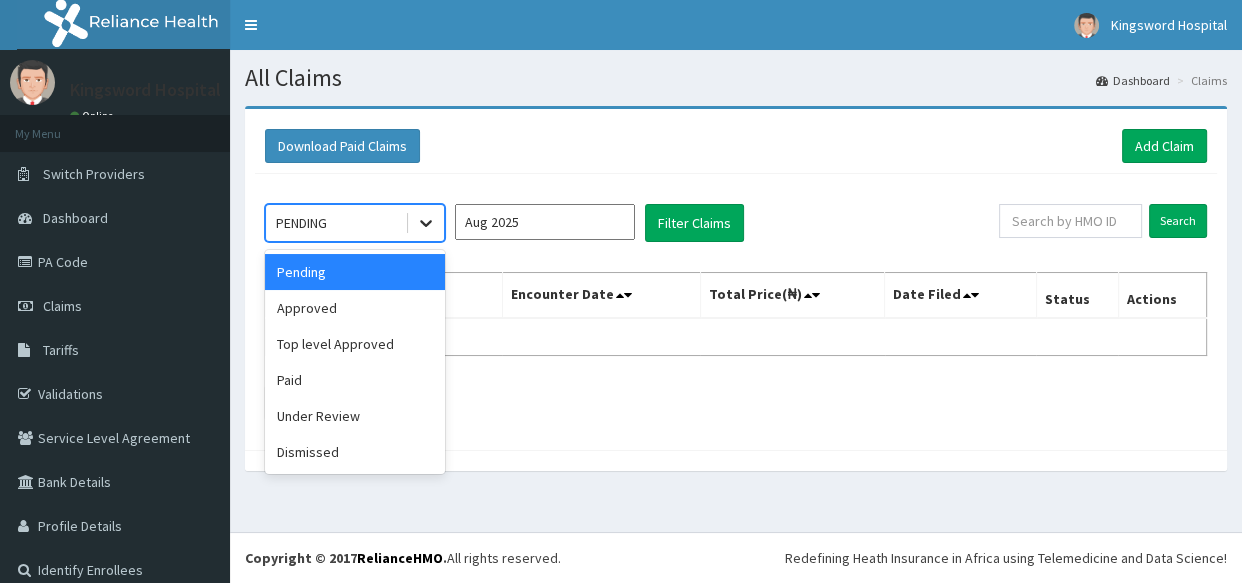 click 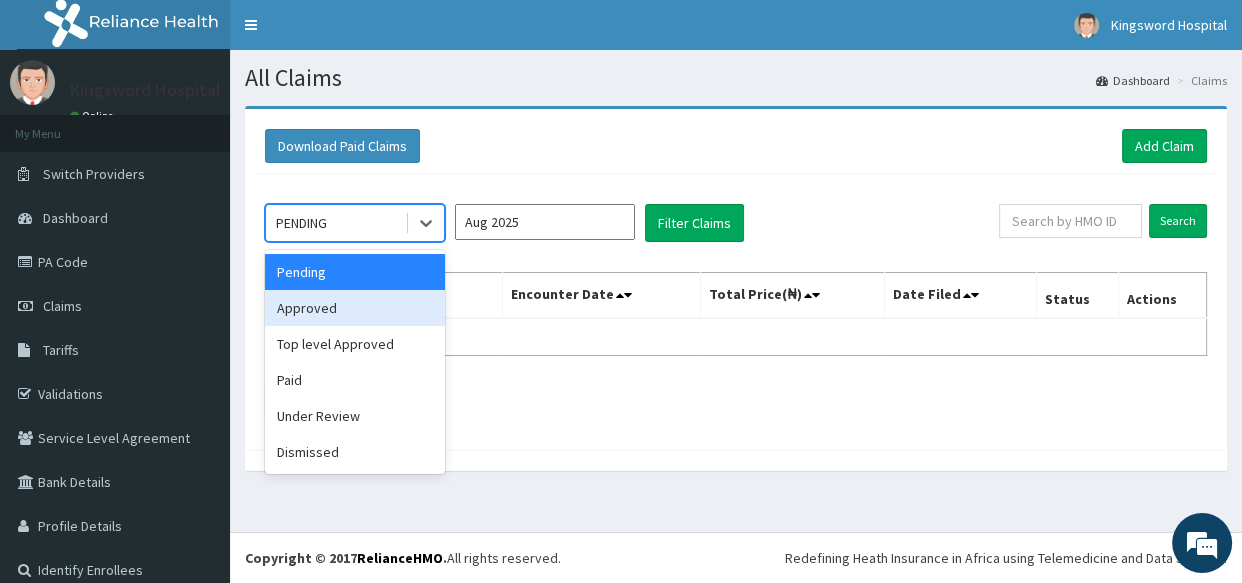 click on "Approved" at bounding box center [355, 308] 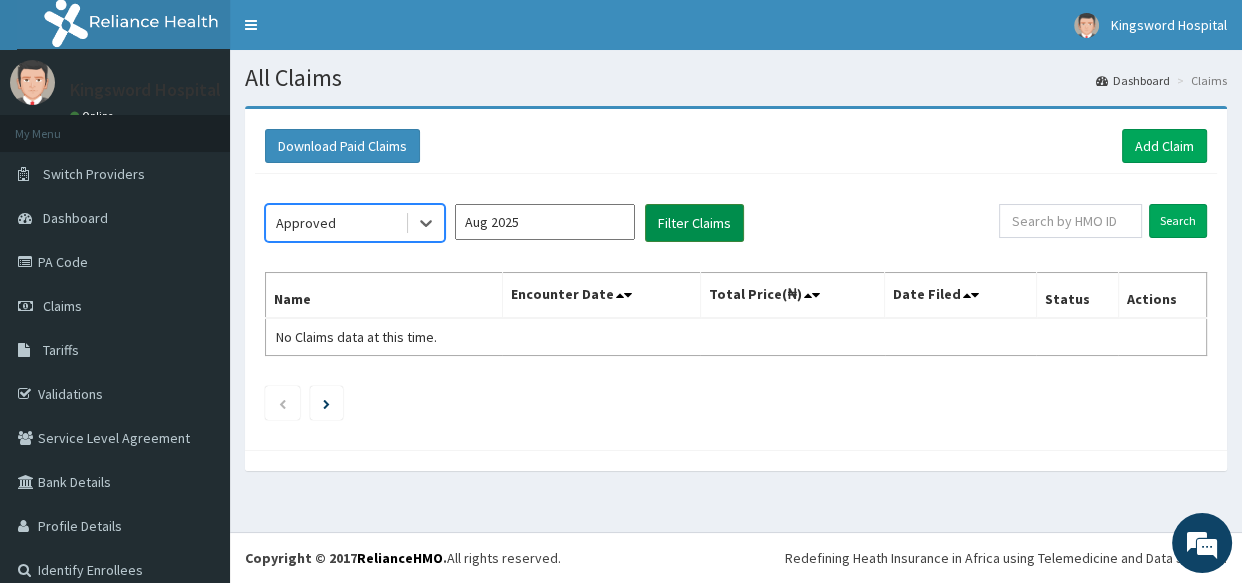 click on "Filter Claims" at bounding box center (694, 223) 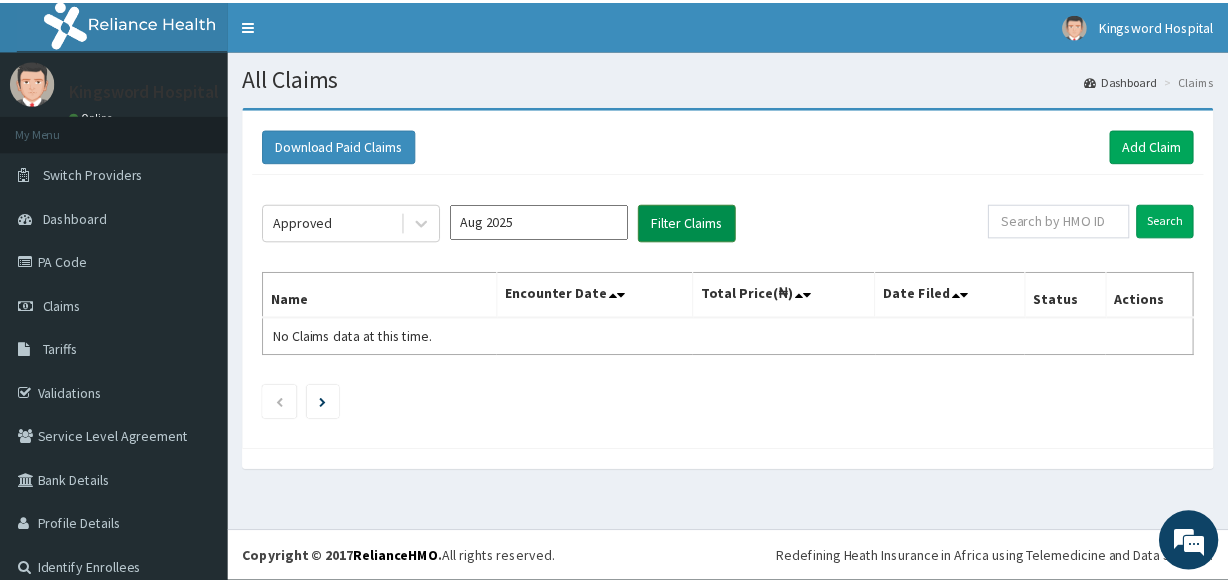 scroll, scrollTop: 0, scrollLeft: 0, axis: both 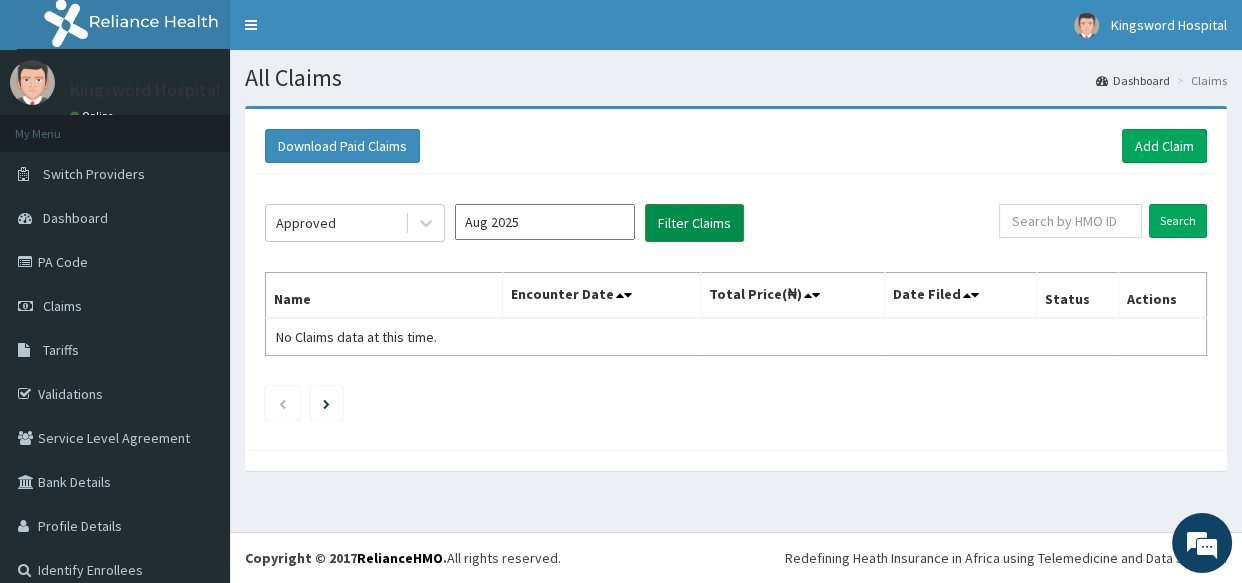 click on "Filter Claims" at bounding box center (694, 223) 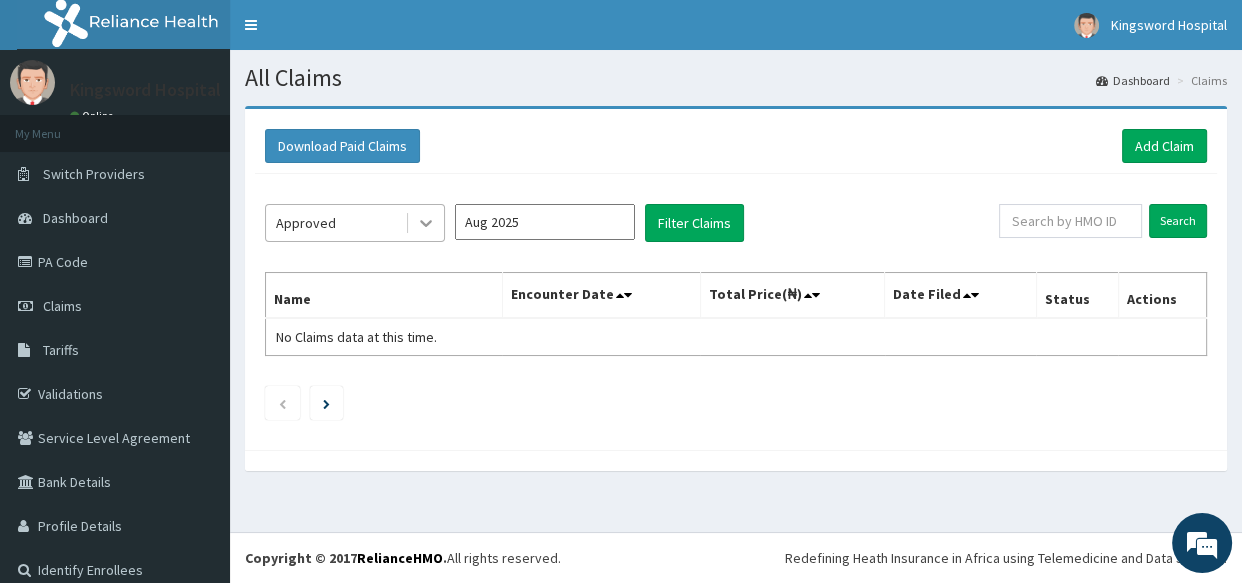 click at bounding box center (426, 223) 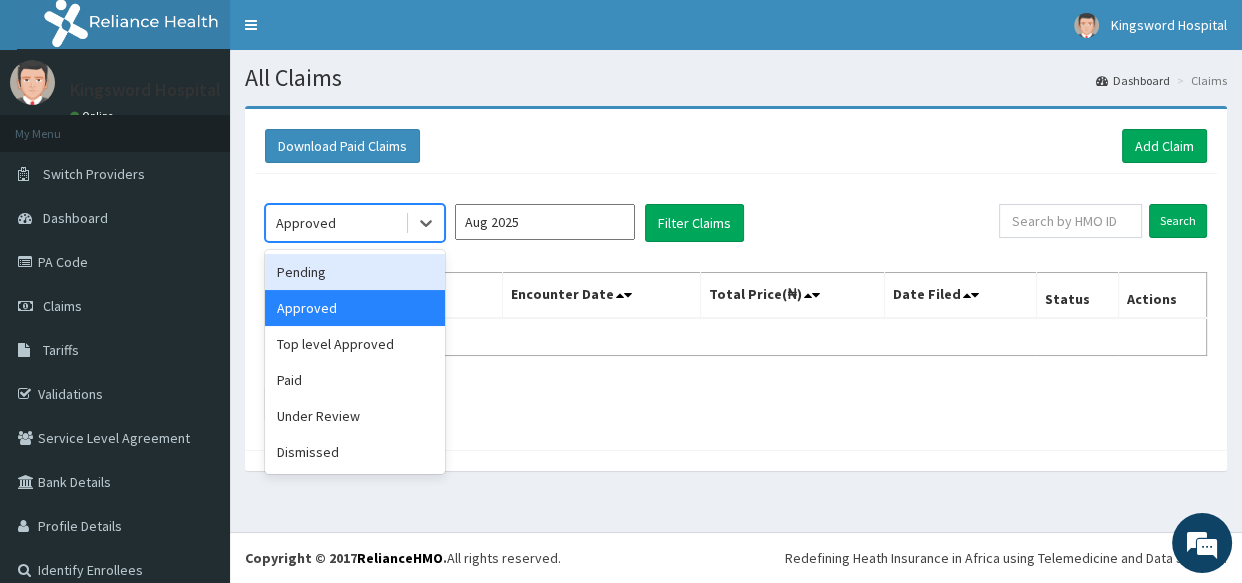 click on "Pending" at bounding box center (355, 272) 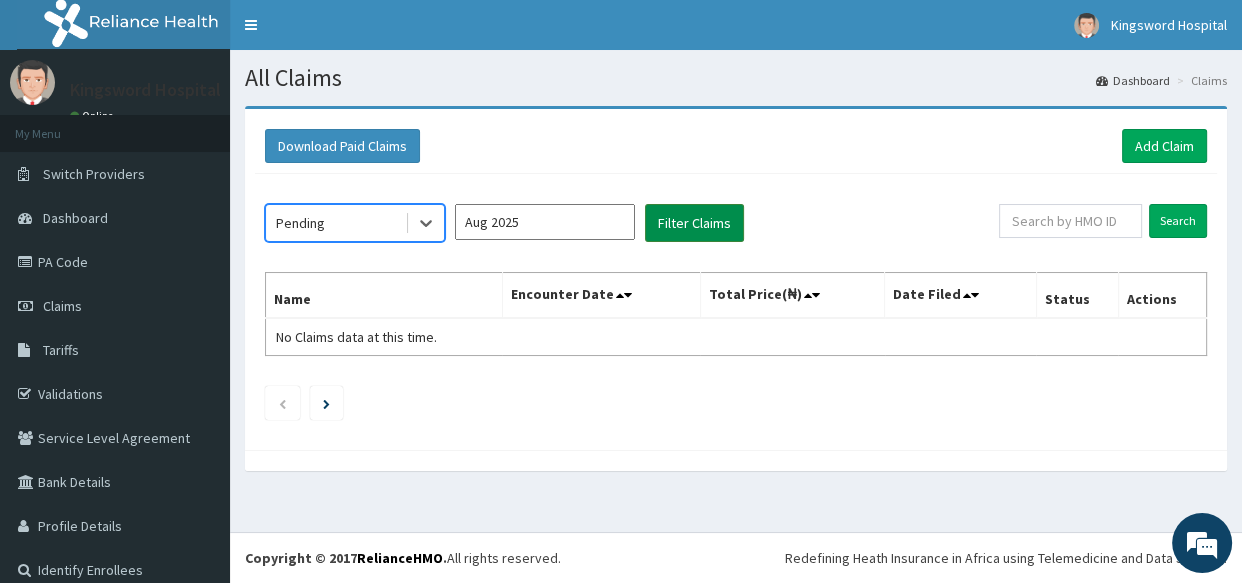 click on "Filter Claims" at bounding box center [694, 223] 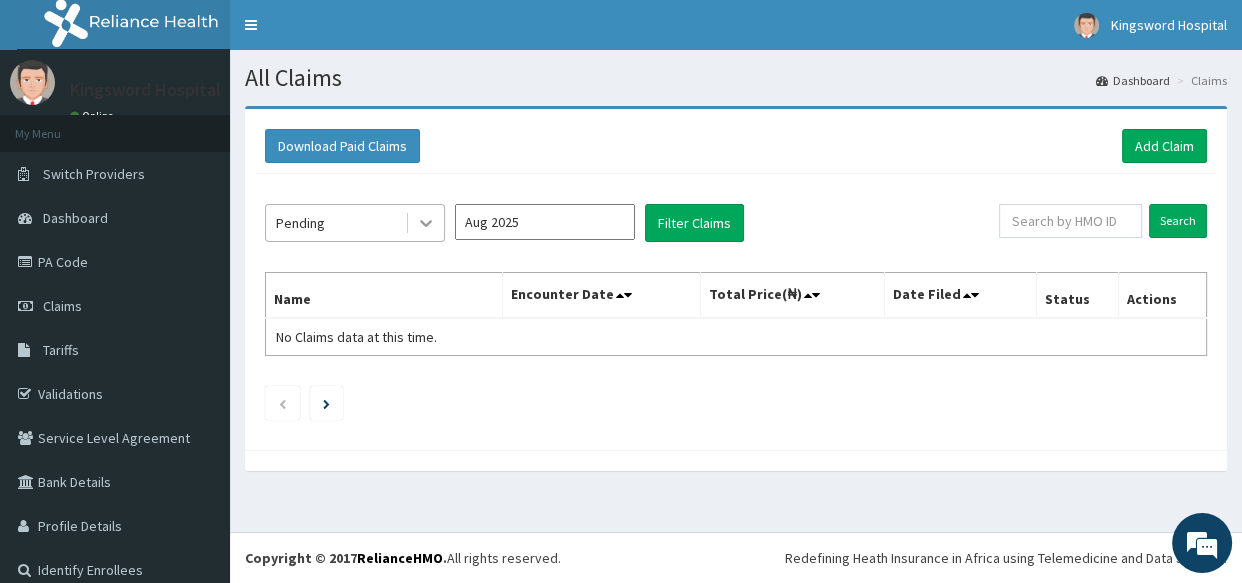 click 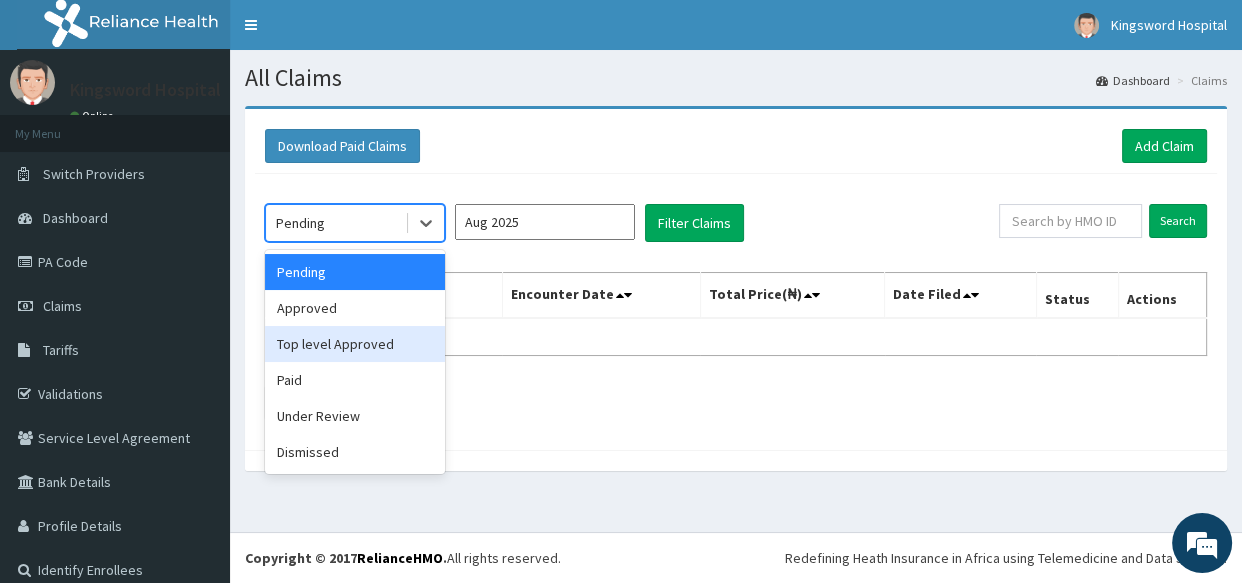 click on "Top level Approved" at bounding box center (355, 344) 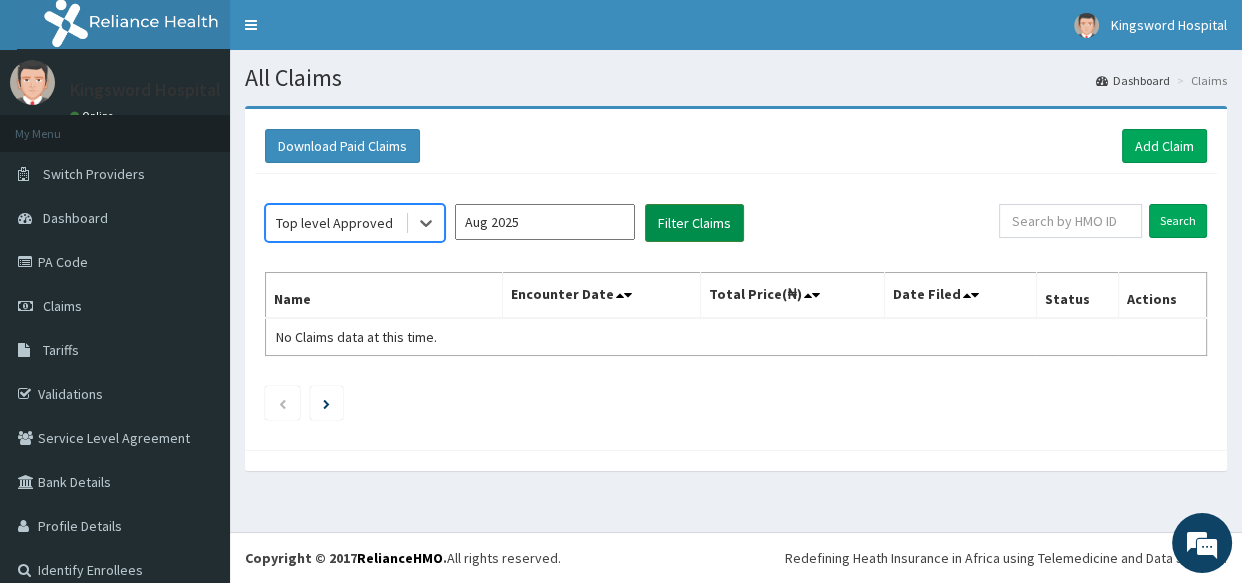 click on "Filter Claims" at bounding box center (694, 223) 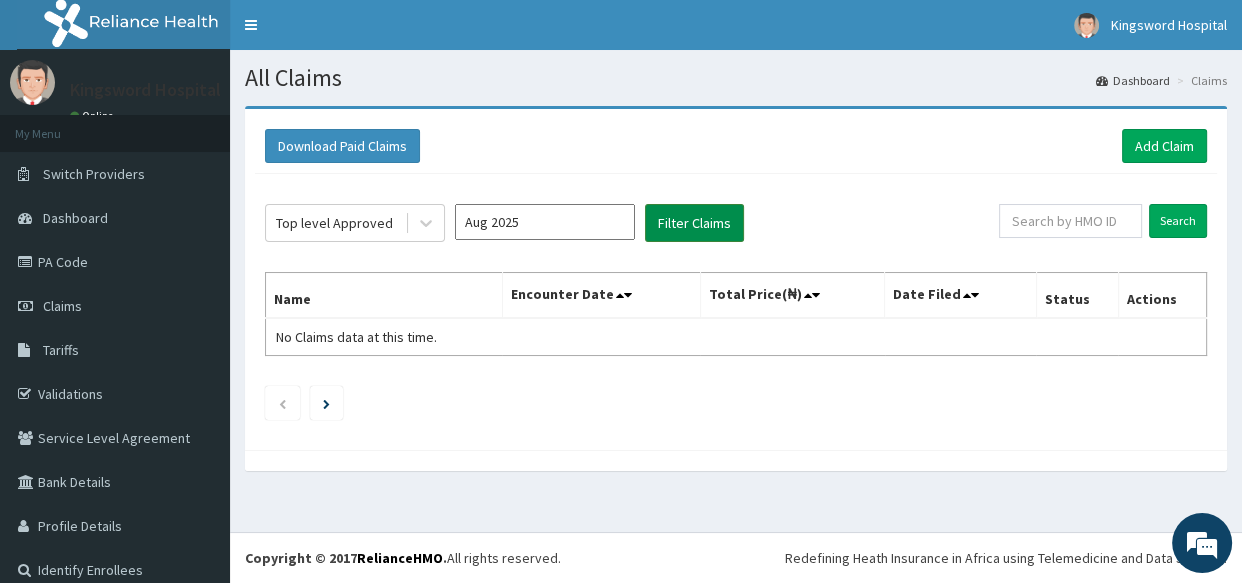 click on "Filter Claims" at bounding box center [694, 223] 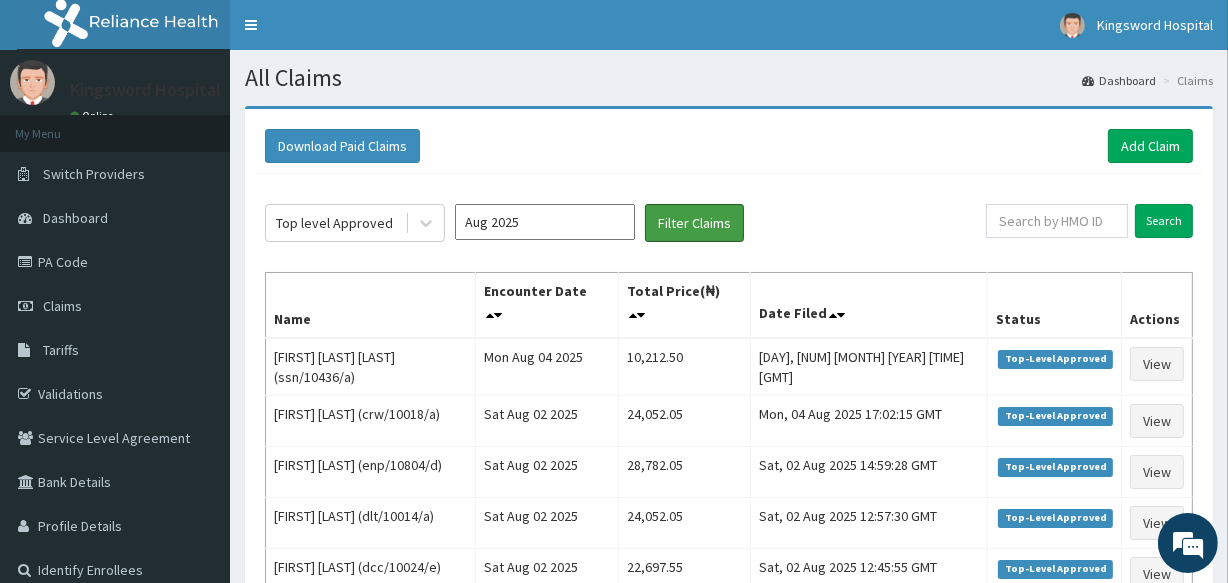 scroll, scrollTop: 443, scrollLeft: 0, axis: vertical 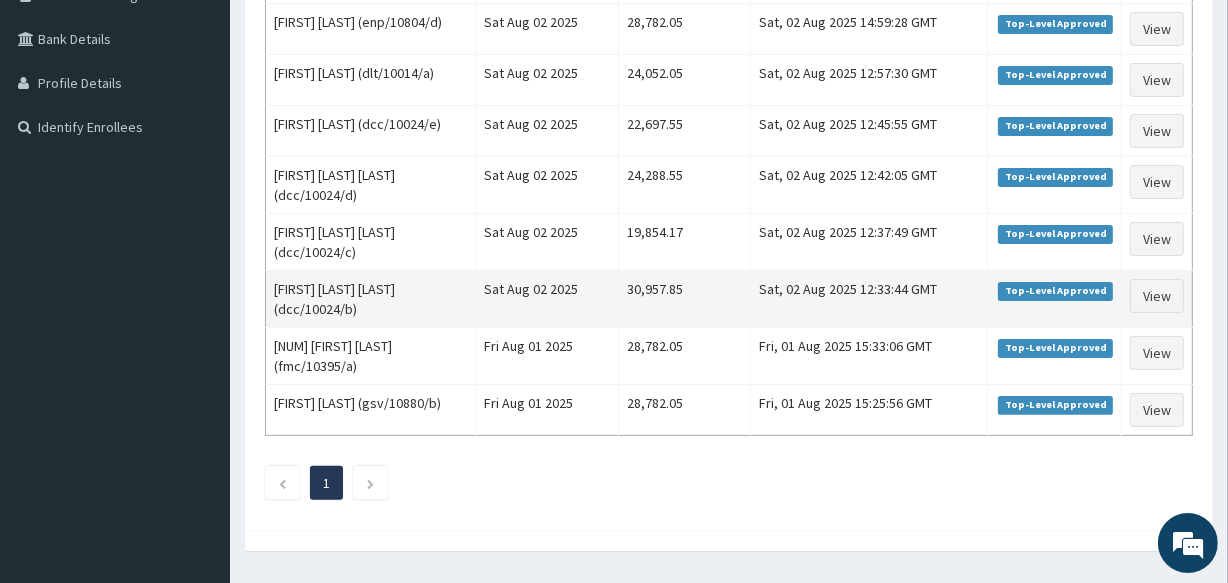 drag, startPoint x: 1223, startPoint y: 319, endPoint x: 942, endPoint y: 277, distance: 284.12146 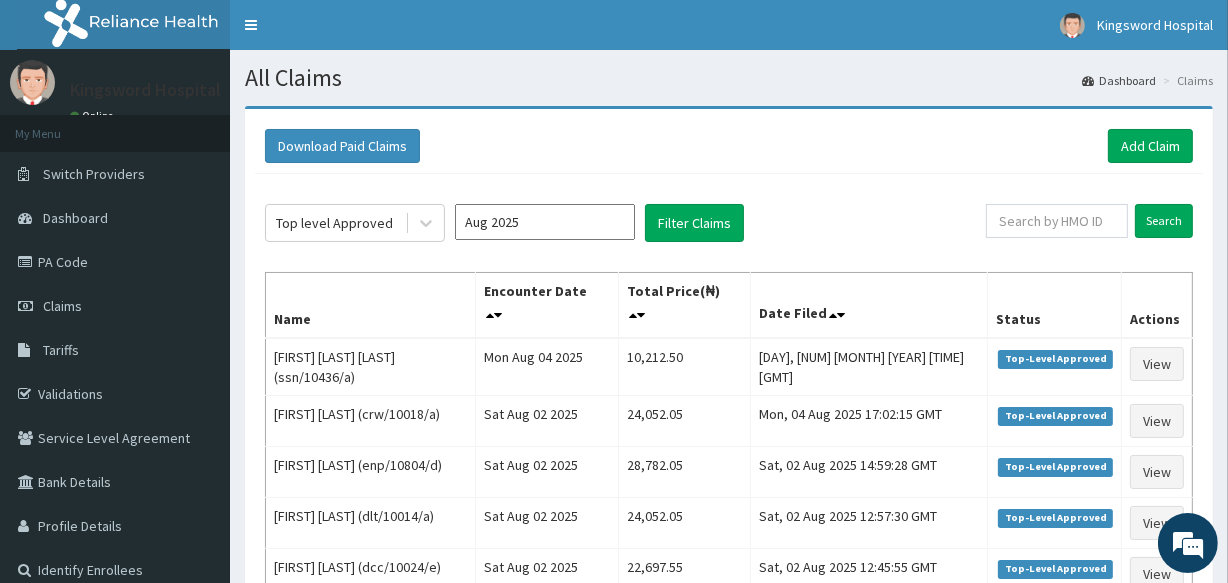 scroll, scrollTop: 0, scrollLeft: 0, axis: both 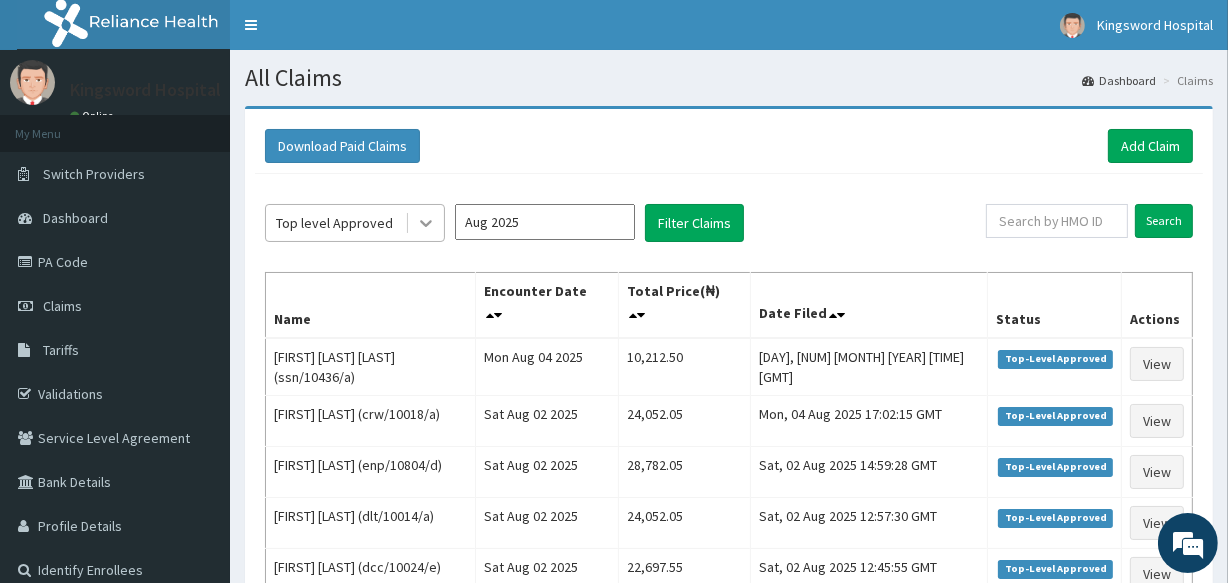 click 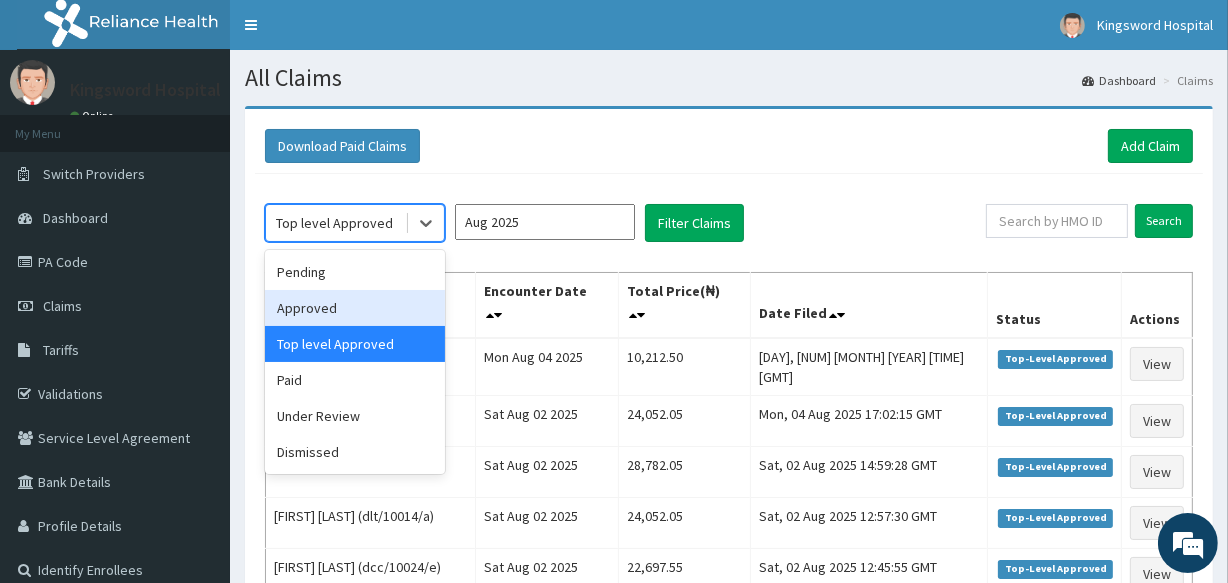 click on "Approved" at bounding box center (355, 308) 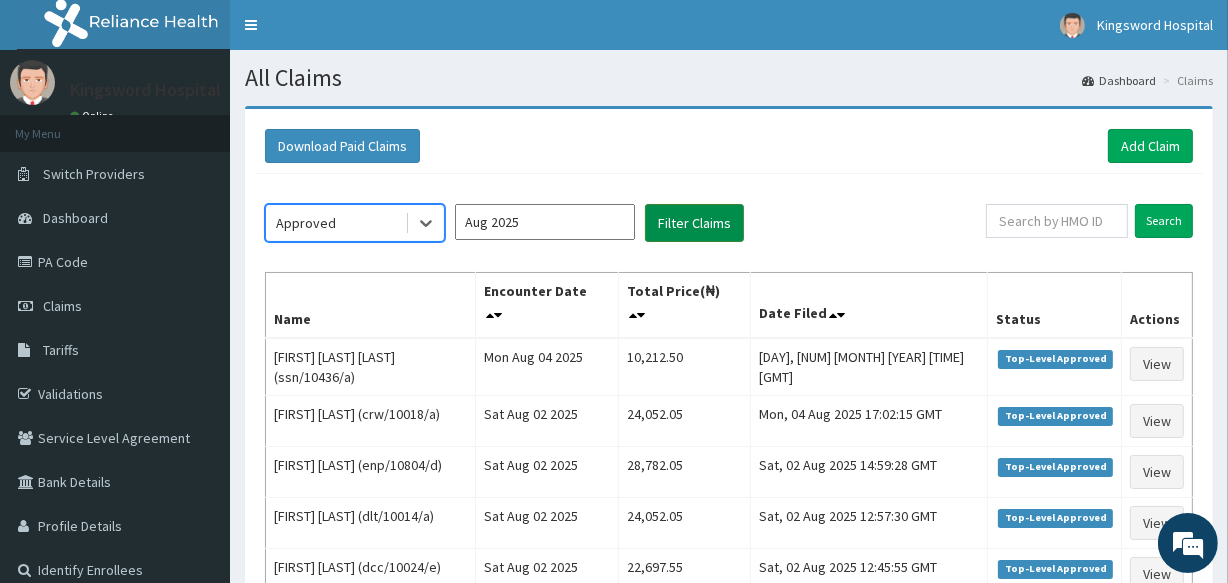 click on "Filter Claims" at bounding box center (694, 223) 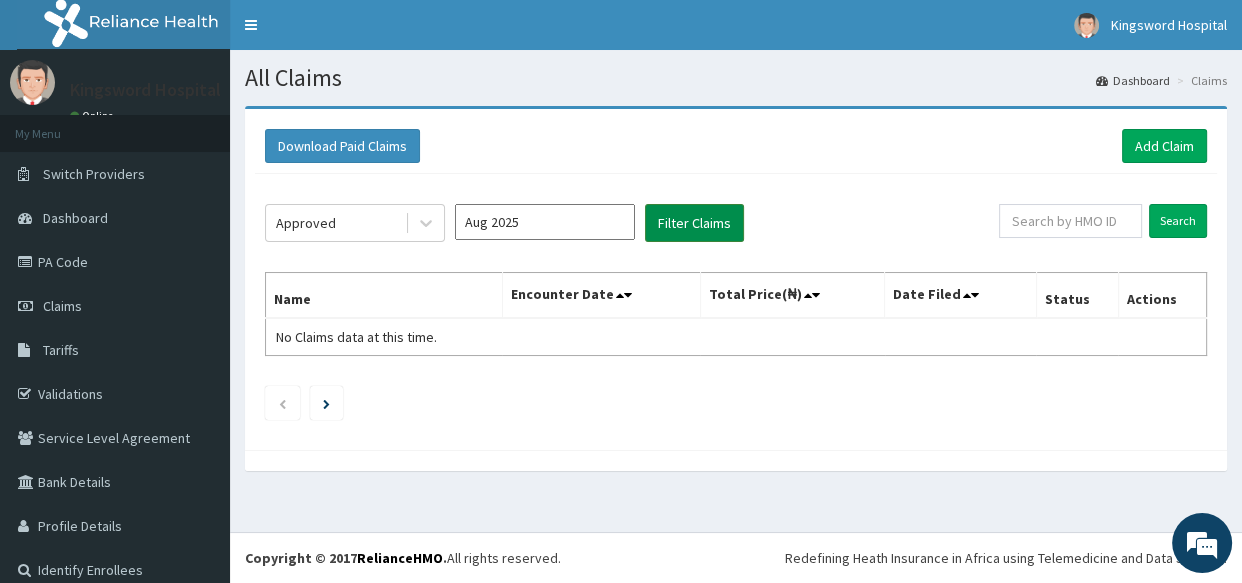 click on "Filter Claims" at bounding box center [694, 223] 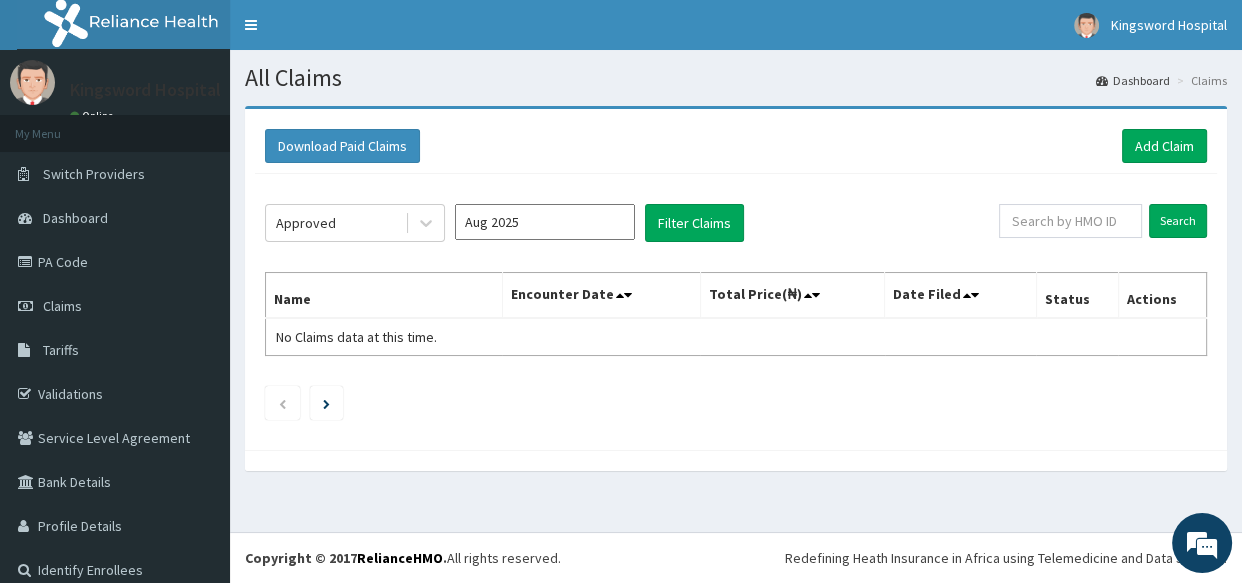 drag, startPoint x: 668, startPoint y: 207, endPoint x: 488, endPoint y: 468, distance: 317.05048 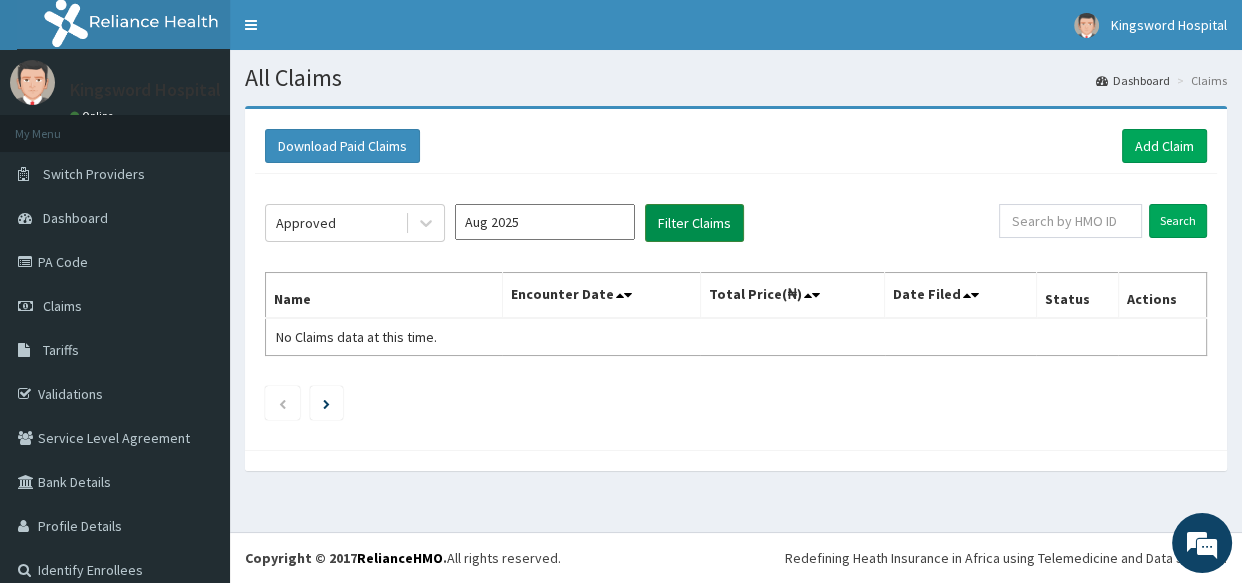 click on "Filter Claims" at bounding box center (694, 223) 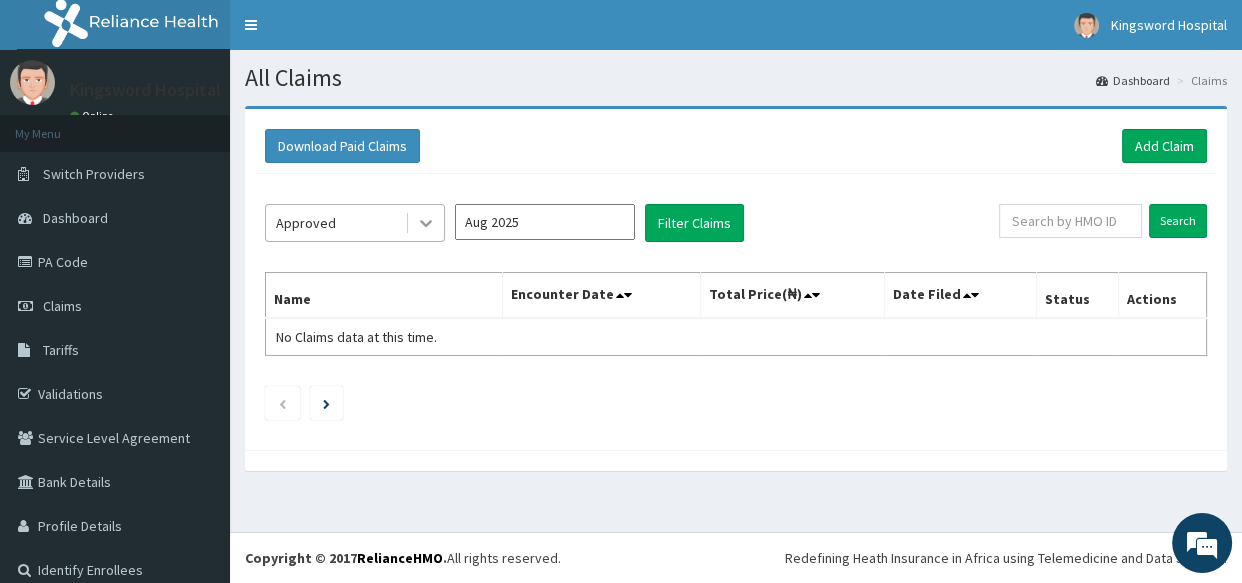 click at bounding box center [426, 223] 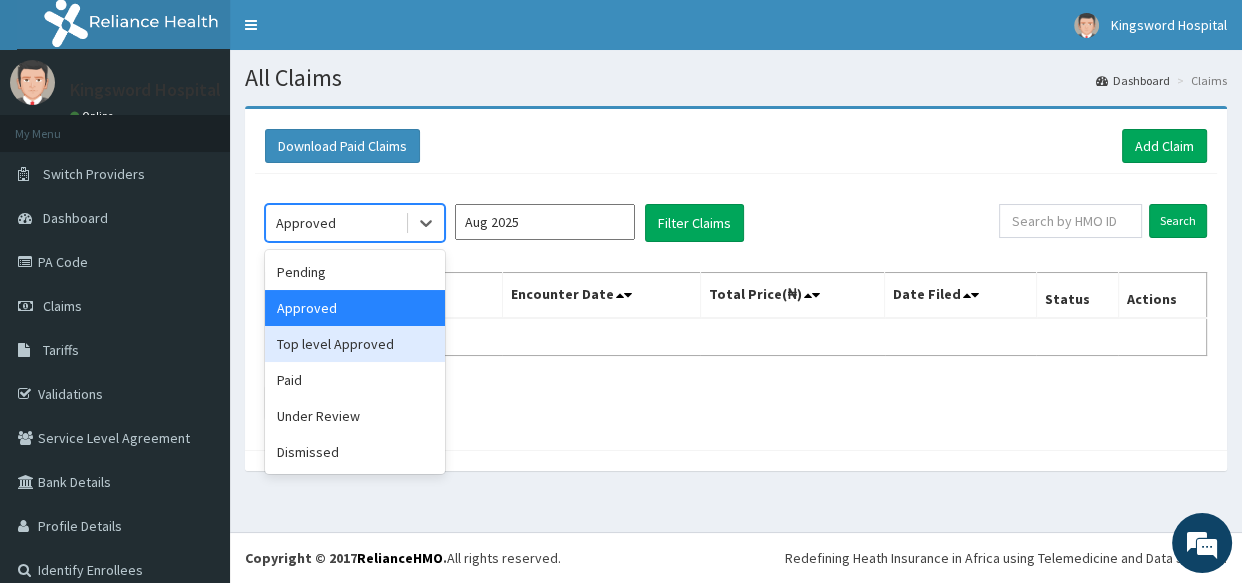 click on "Top level Approved" at bounding box center [355, 344] 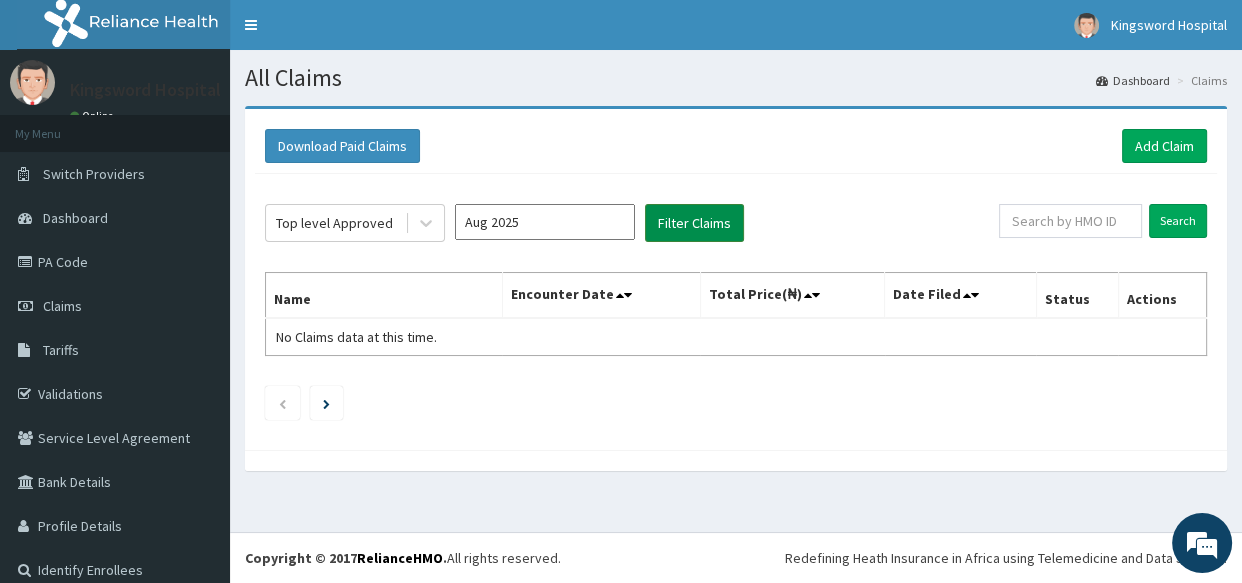 click on "Filter Claims" at bounding box center [694, 223] 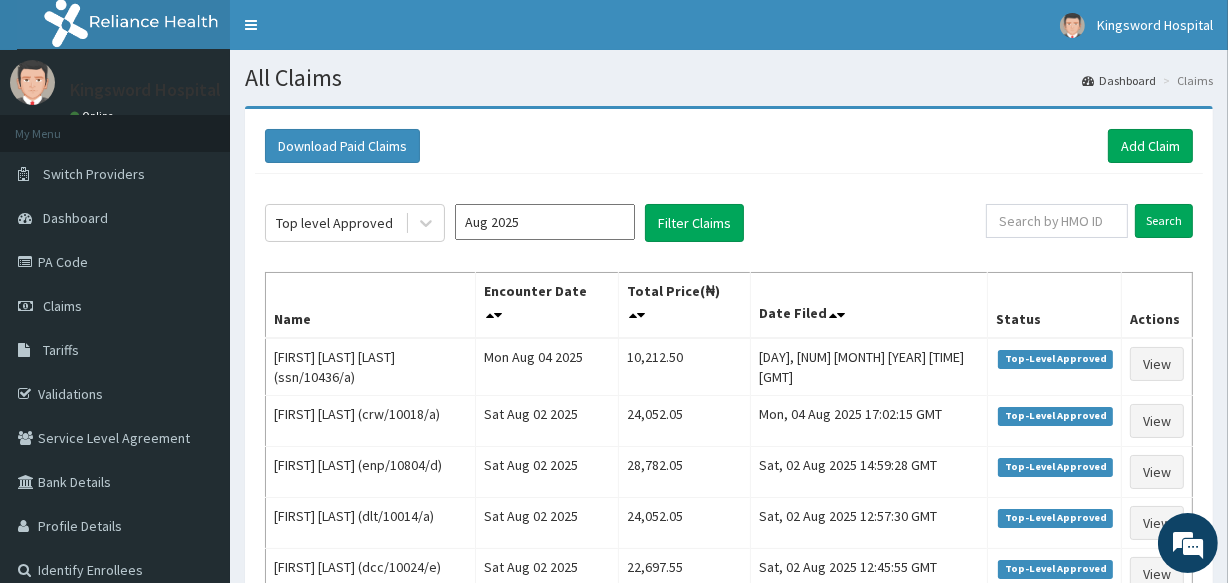 click on "Top level Approved Aug 2025 Filter Claims" at bounding box center (625, 223) 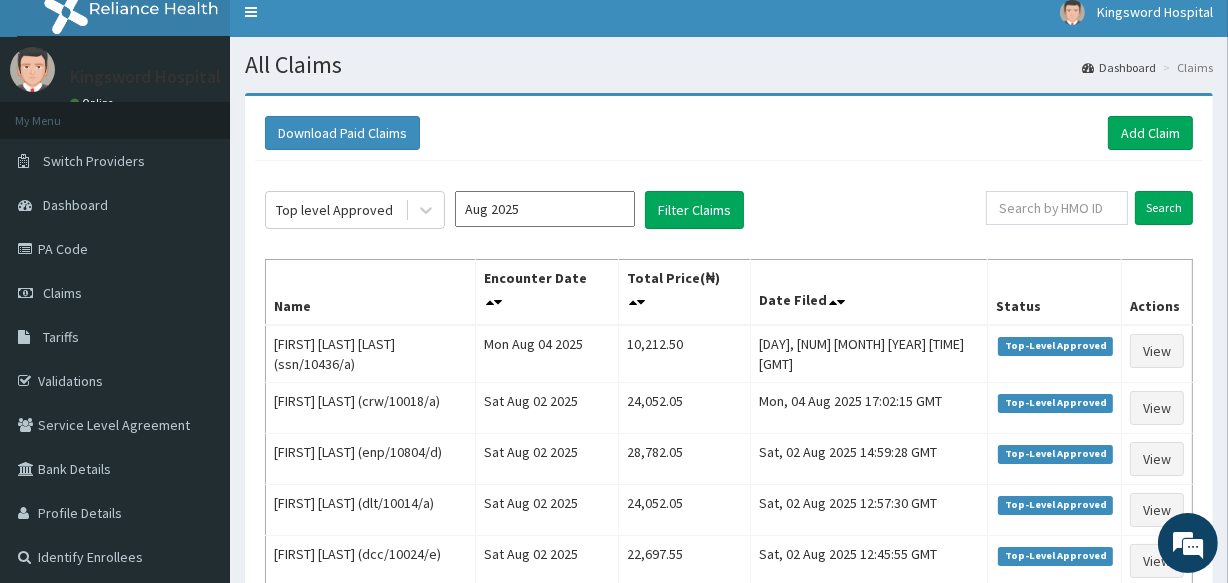 scroll, scrollTop: 0, scrollLeft: 0, axis: both 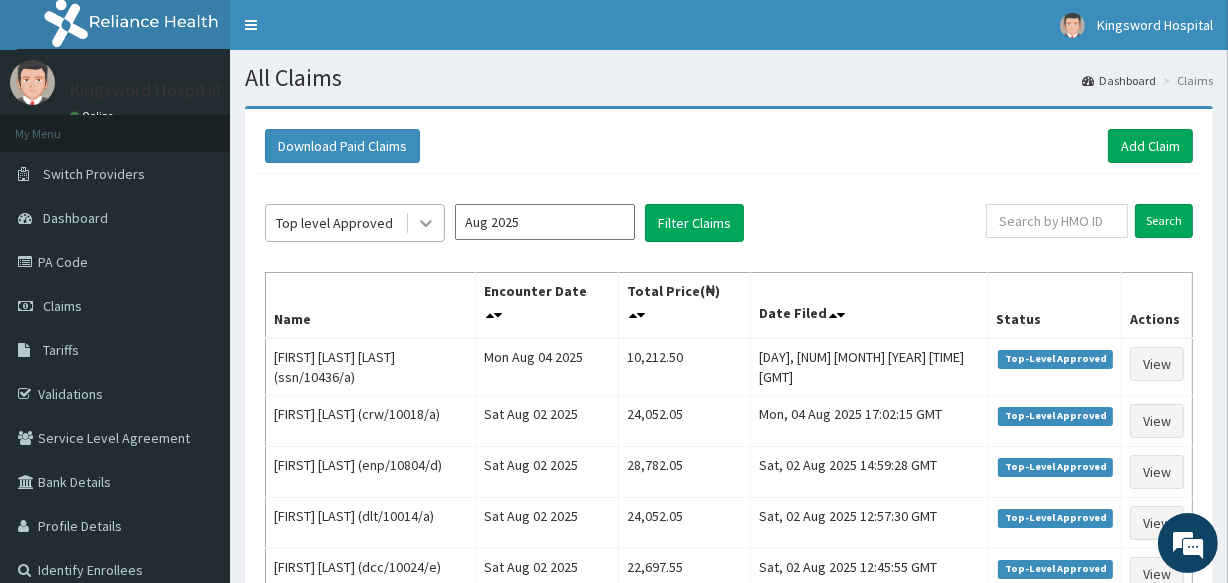 click 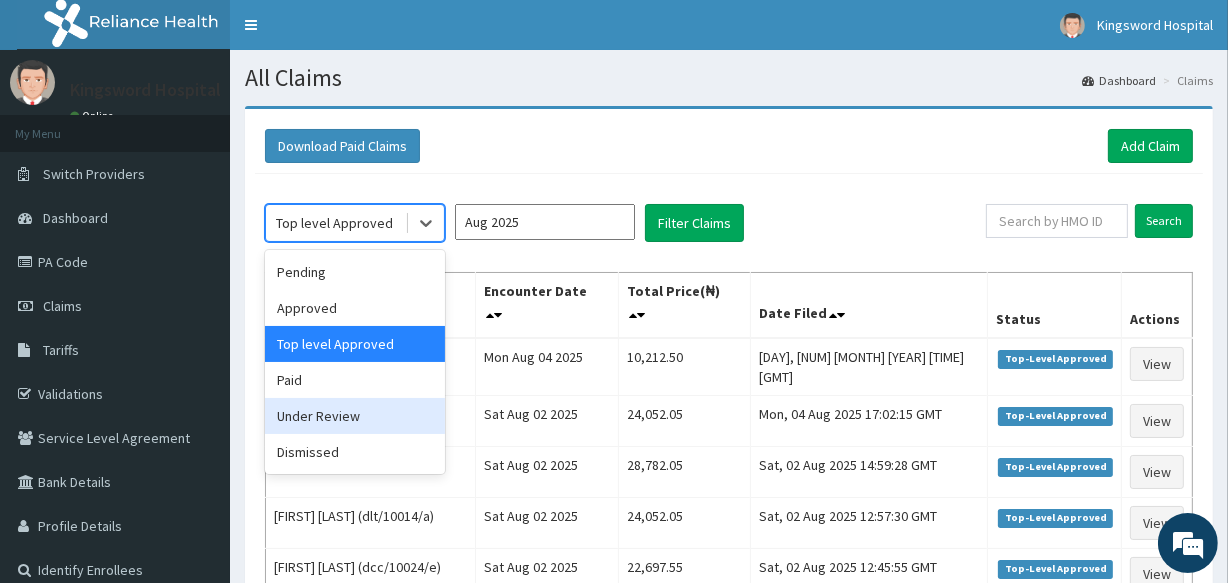 click on "Under Review" at bounding box center (355, 416) 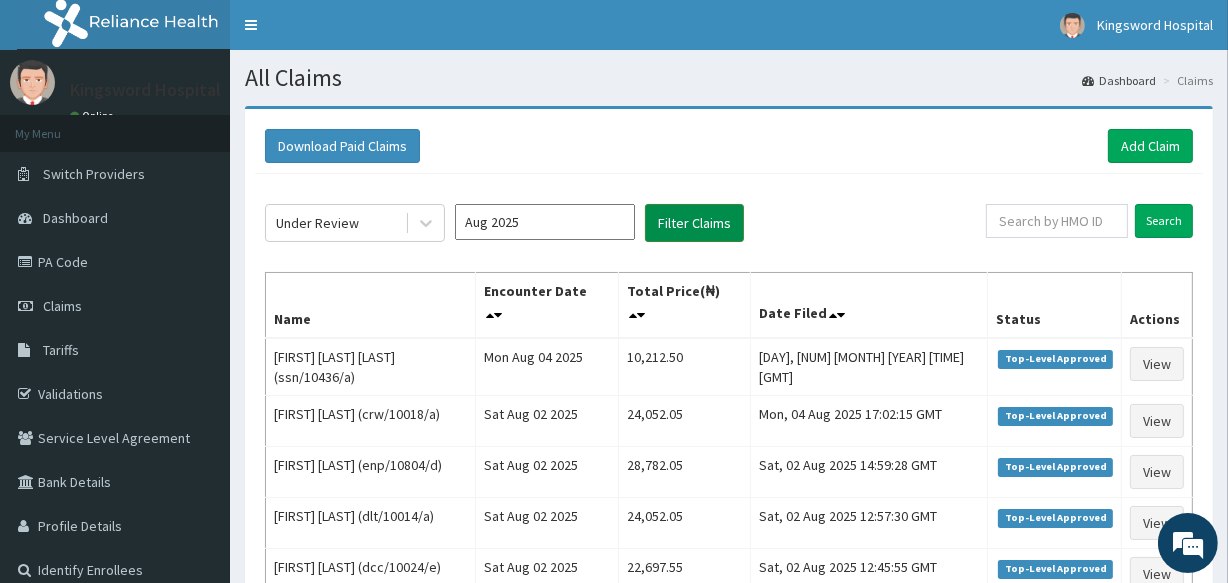 click on "Filter Claims" at bounding box center (694, 223) 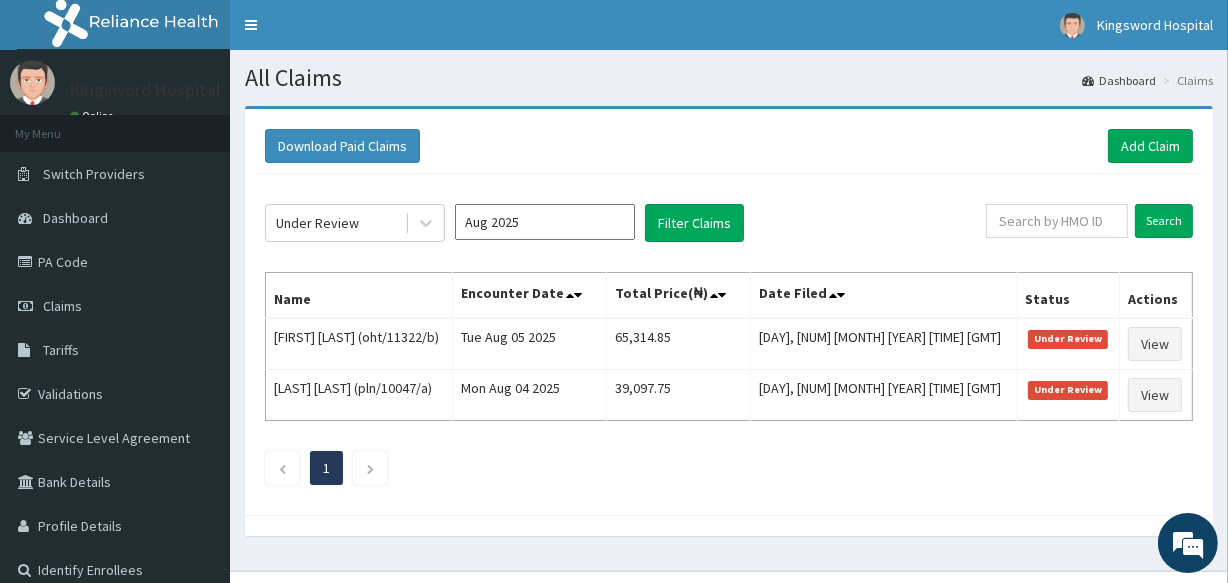 click on "Aug 2025" at bounding box center (545, 222) 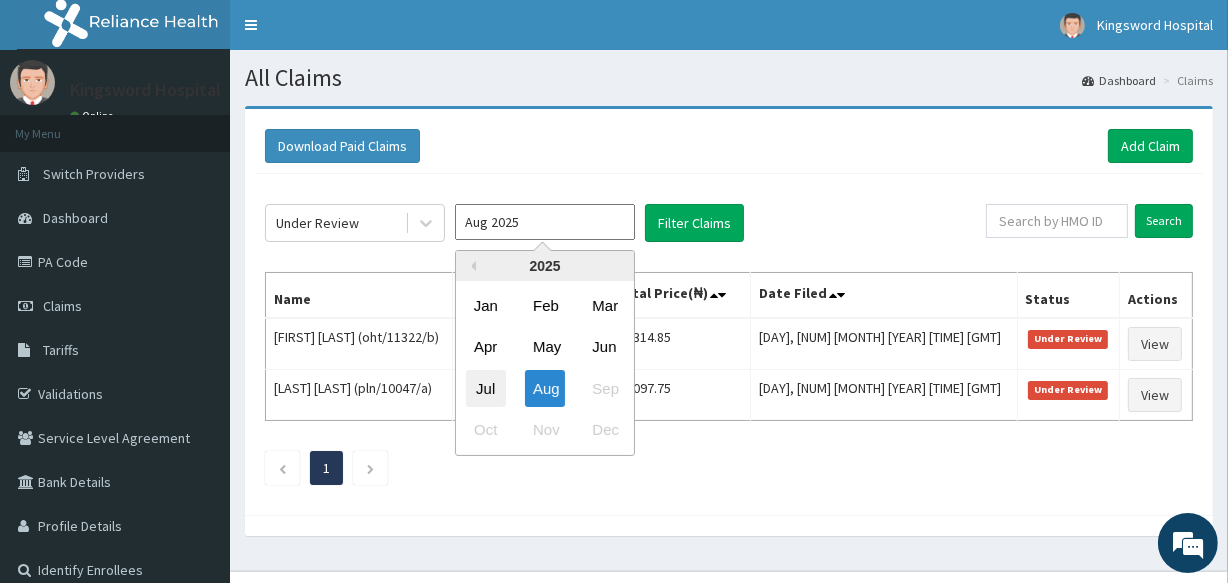 click on "Jul" at bounding box center (486, 388) 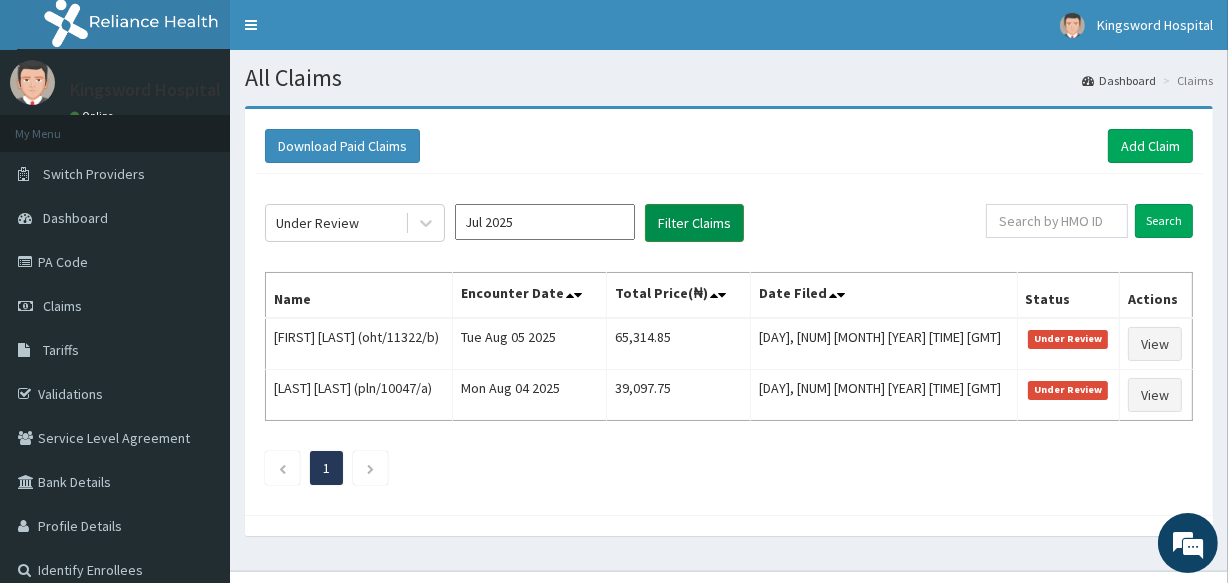 click on "Filter Claims" at bounding box center (694, 223) 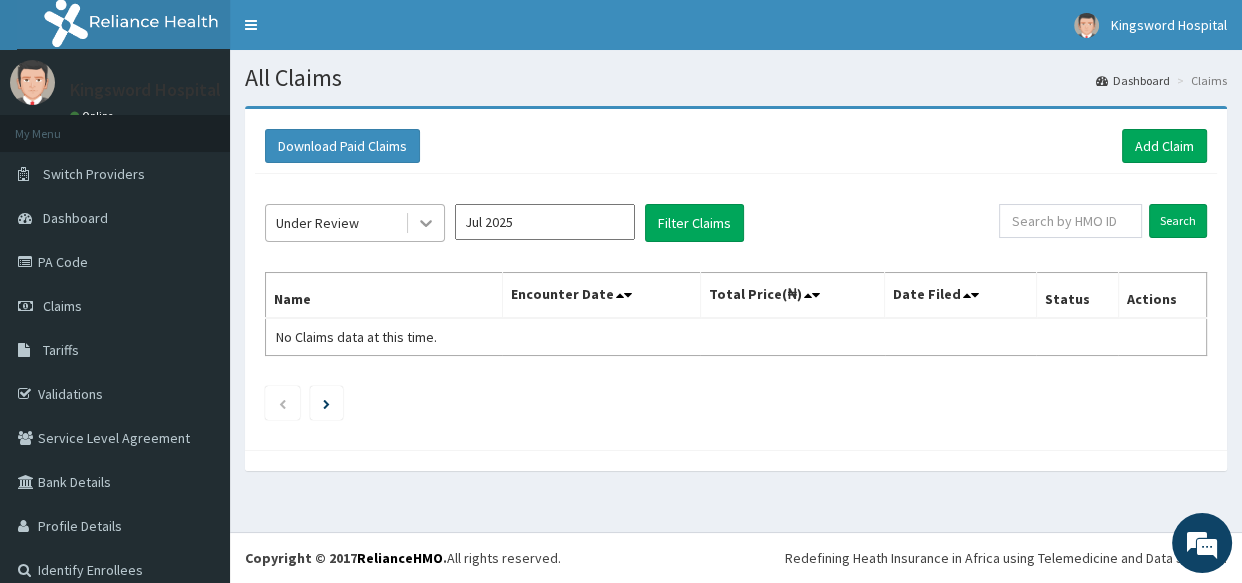 click 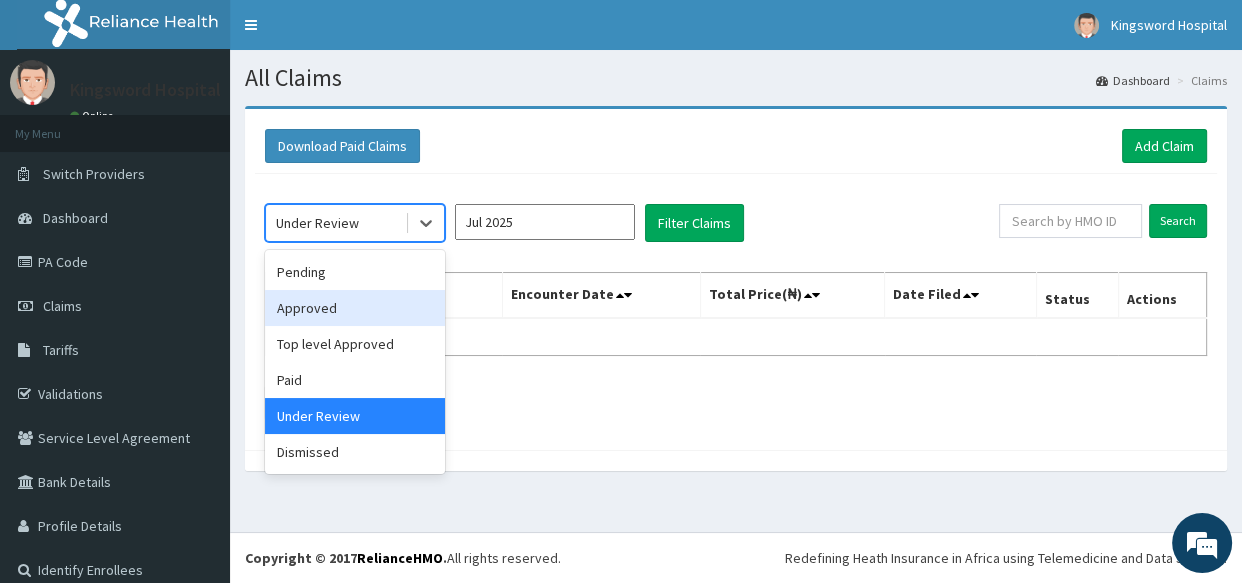 click on "Approved" at bounding box center [355, 308] 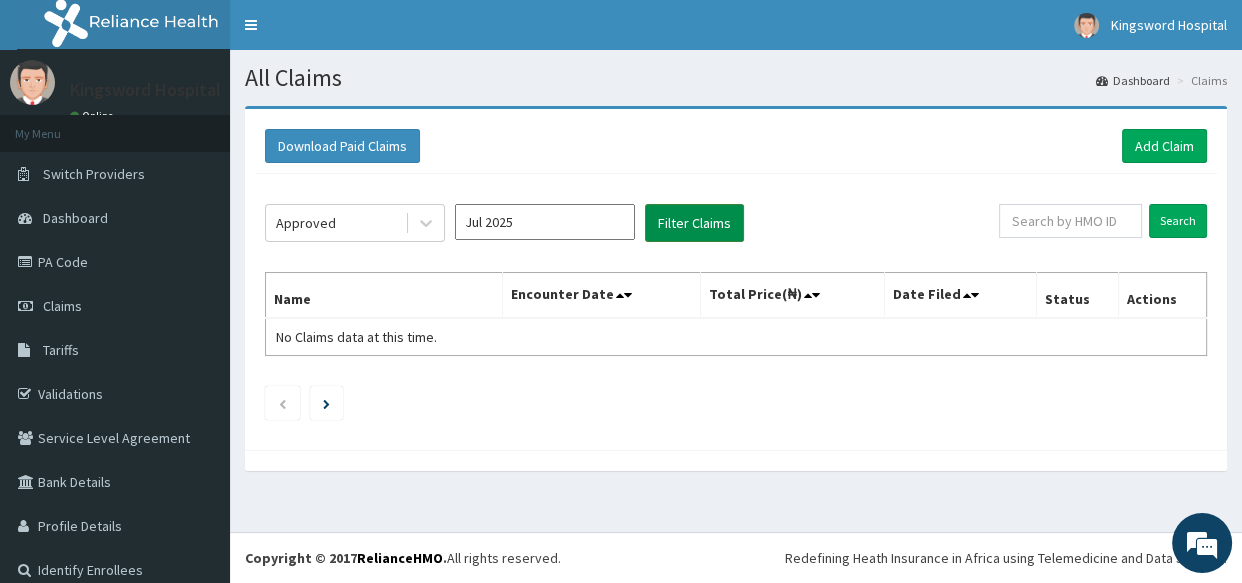 click on "Filter Claims" at bounding box center (694, 223) 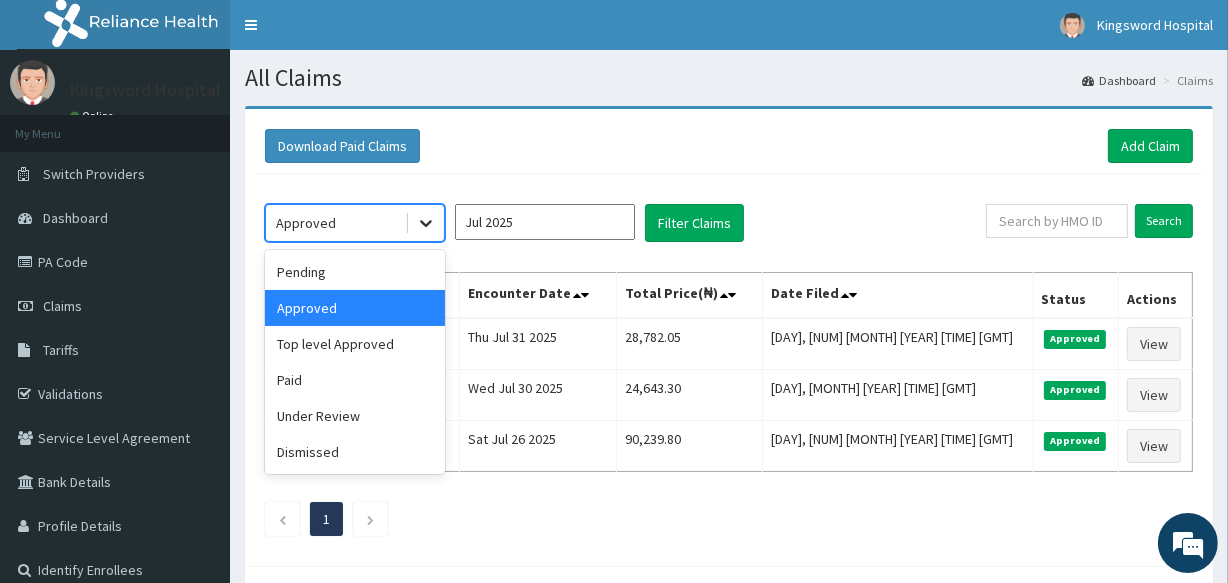click 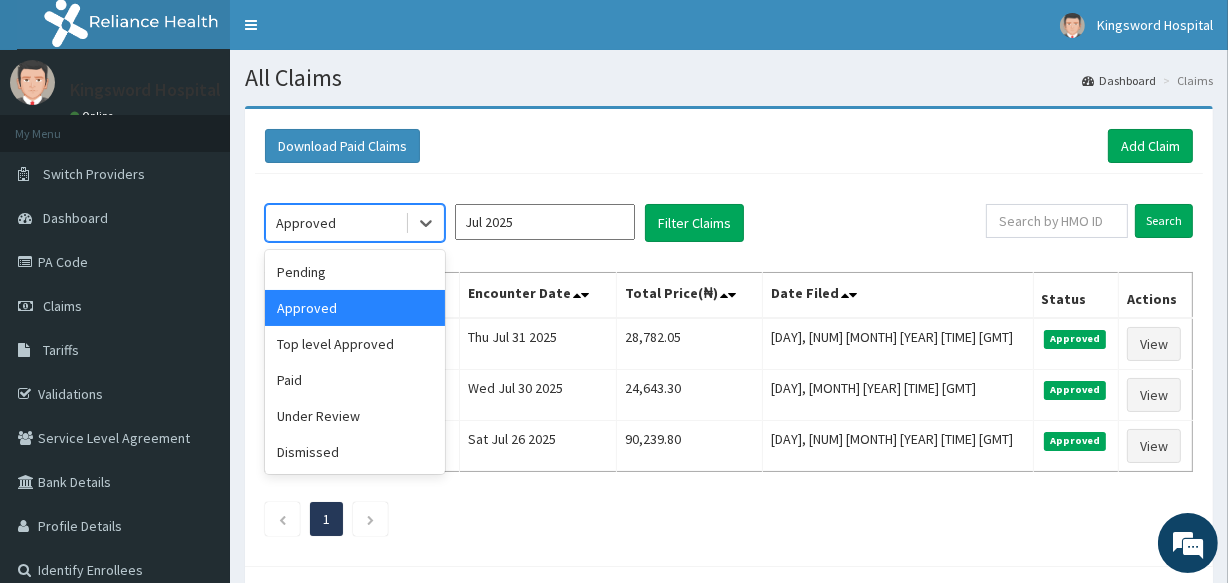 click on "option Approved, selected. option Approved selected, 2 of 6. 6 results available. Use Up and Down to choose options, press Enter to select the currently focused option, press Escape to exit the menu, press Tab to select the option and exit the menu. Approved Pending Approved Top level Approved Paid Under Review Dismissed Jul 2025 Filter Claims" at bounding box center (625, 223) 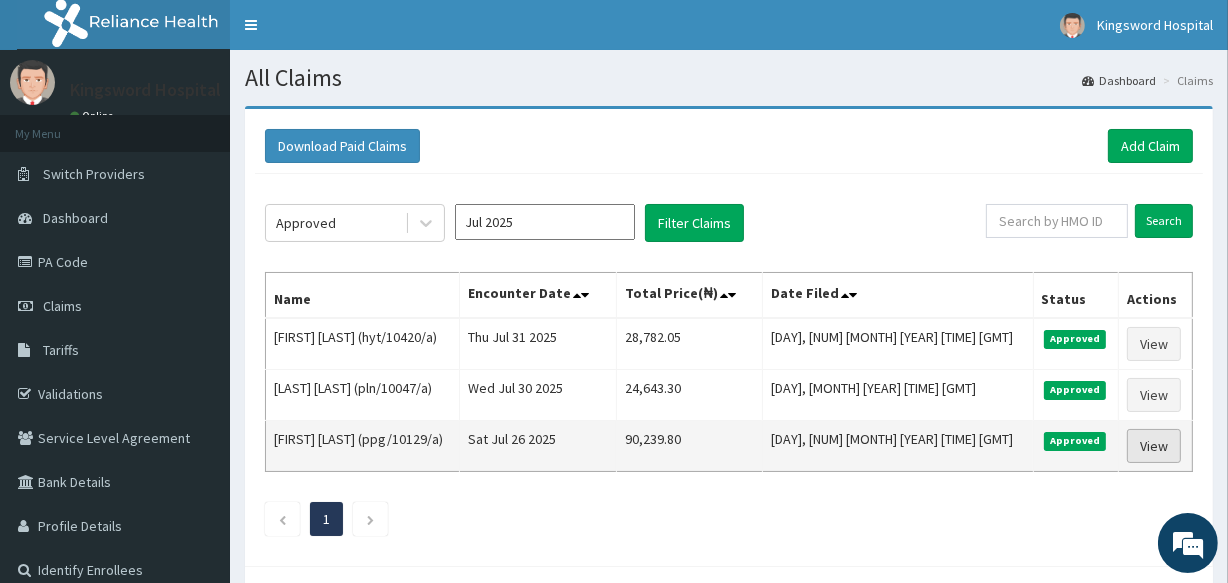 click on "View" at bounding box center [1154, 446] 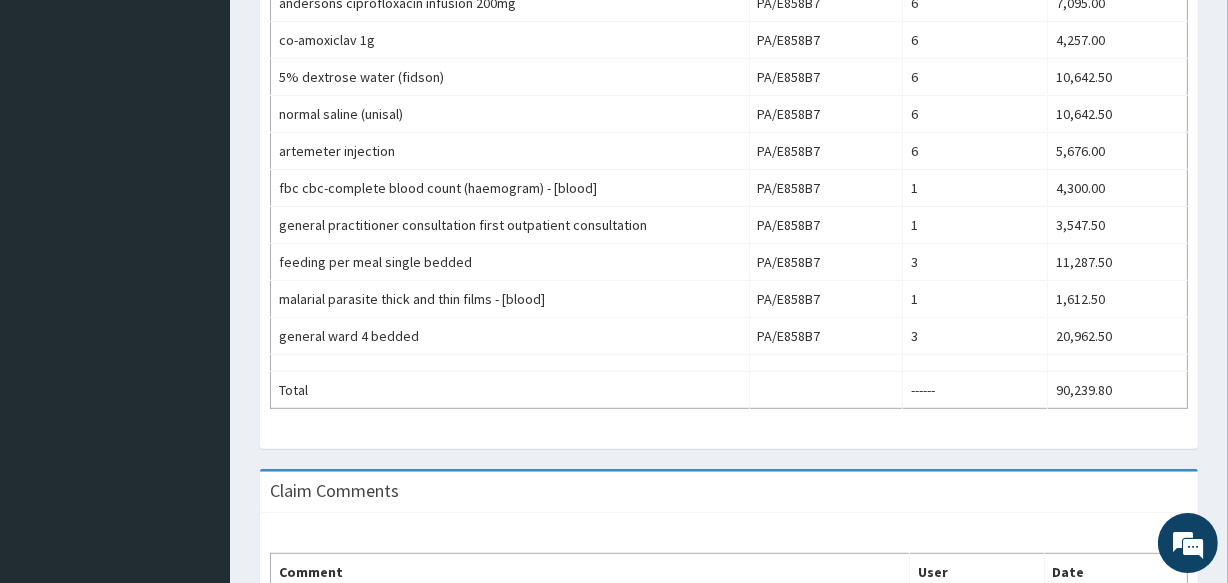 scroll, scrollTop: 0, scrollLeft: 0, axis: both 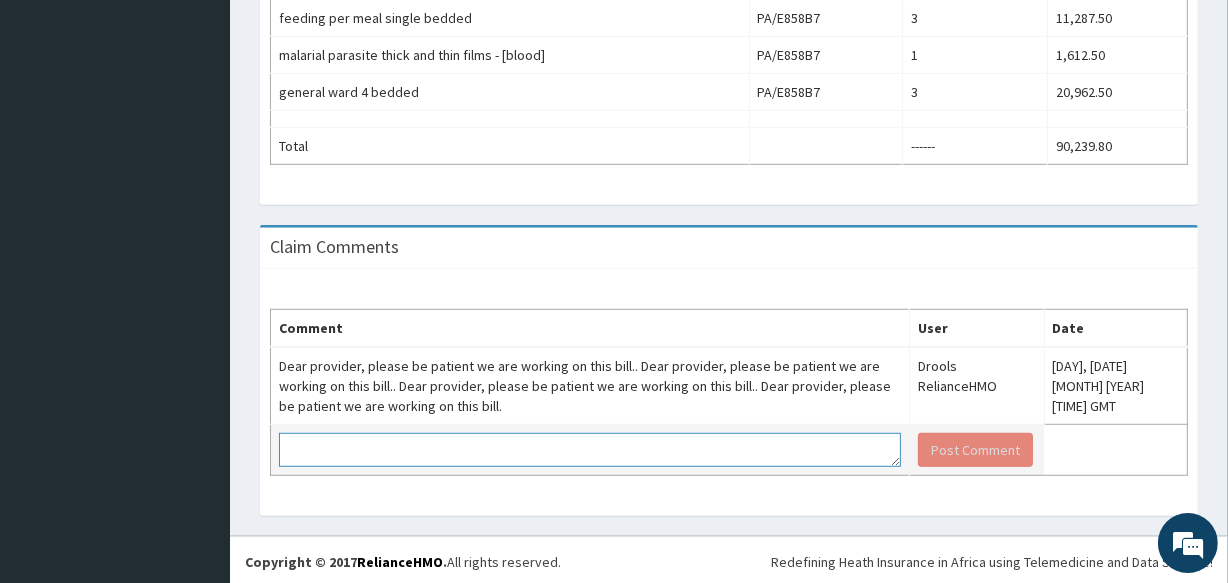 click at bounding box center (590, 450) 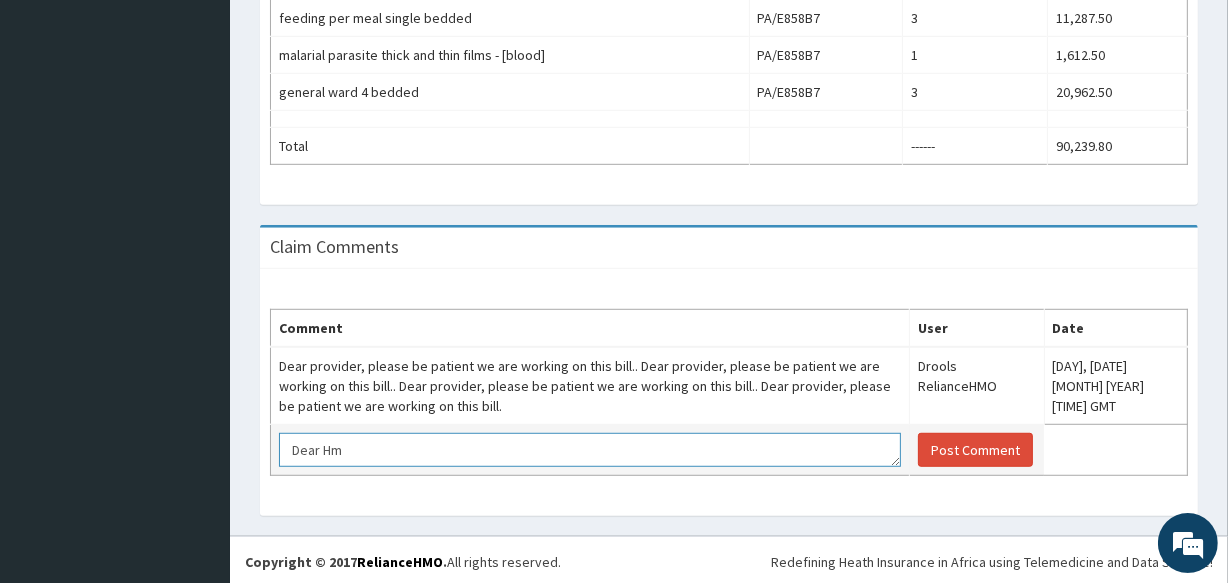 scroll, scrollTop: 0, scrollLeft: 0, axis: both 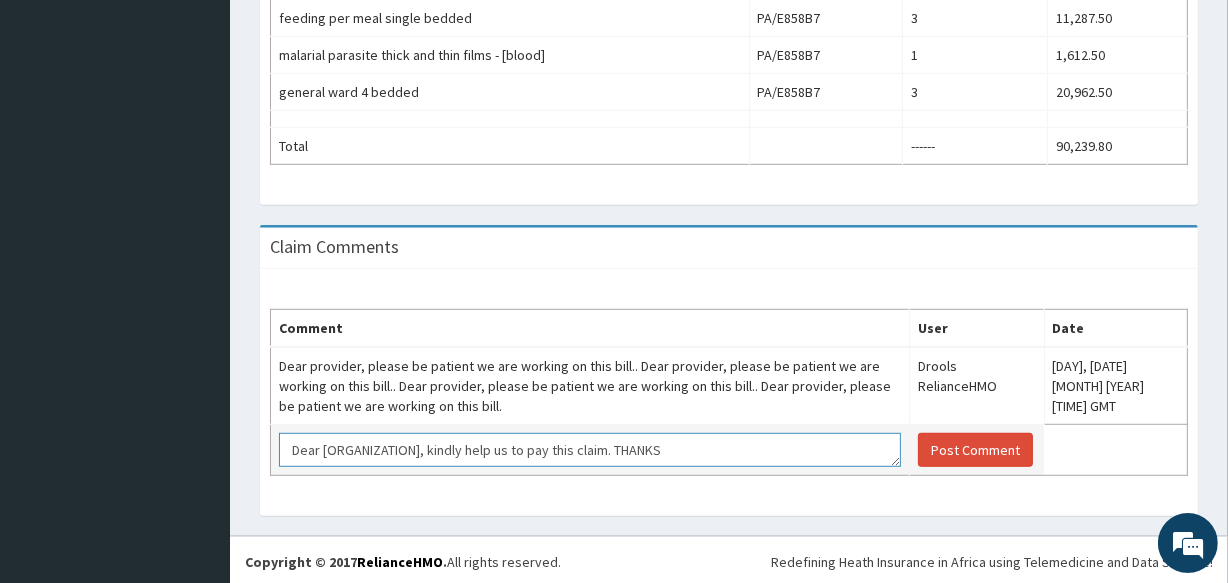 click on "Dear [ORGANIZATION], kindly help us to pay this claim. THANKS" at bounding box center (590, 450) 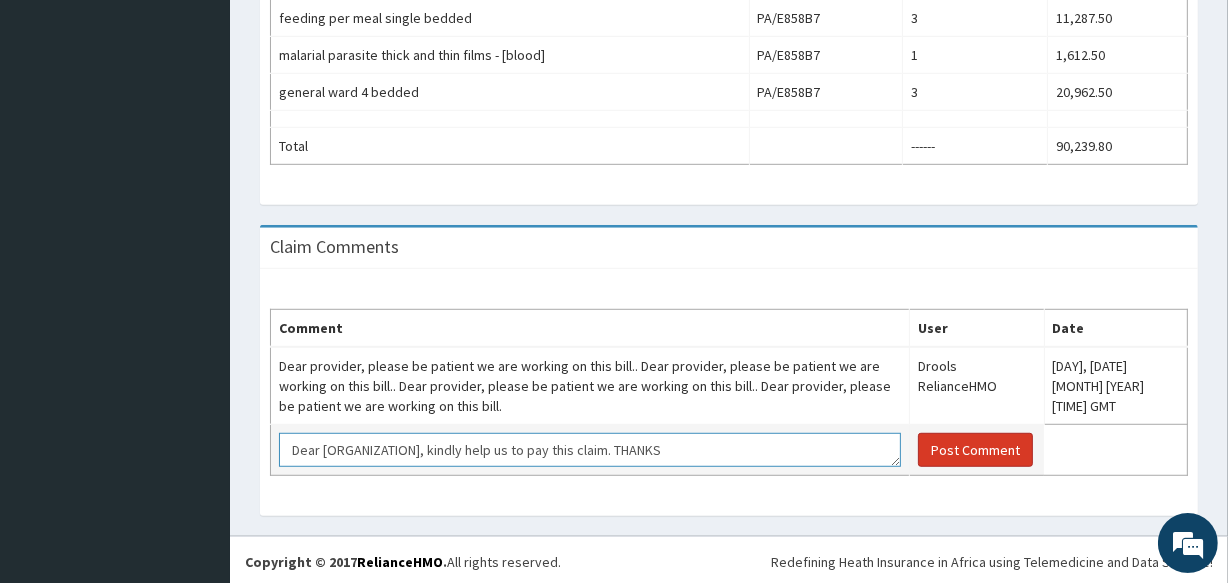 type on "Dear [ORGANIZATION], kindly help us to pay this claim. THANKS" 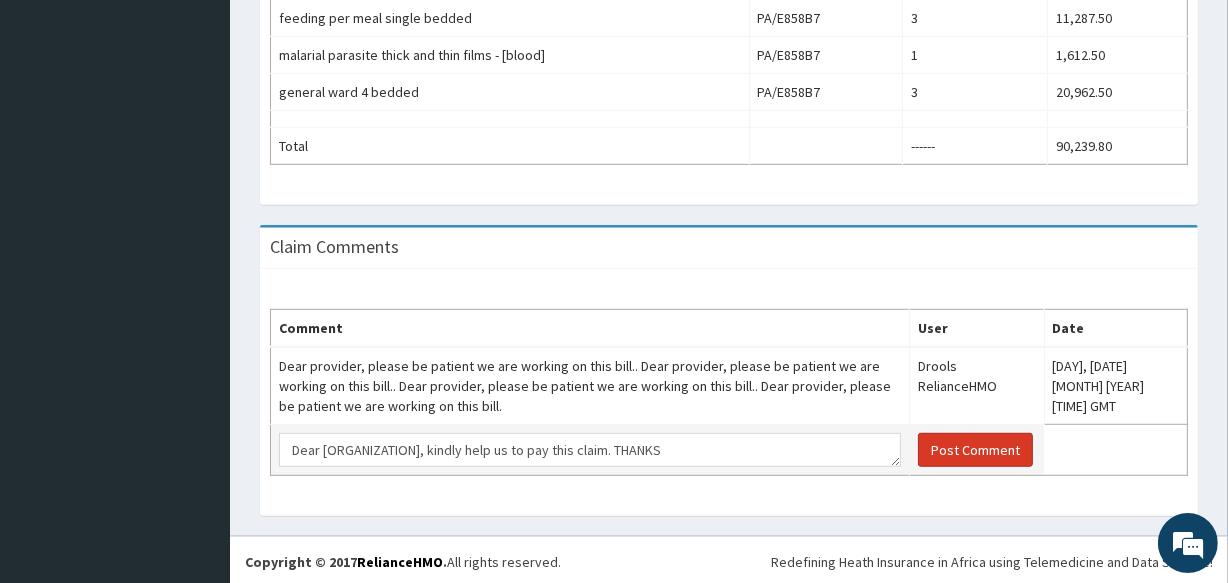 click on "Post Comment" at bounding box center [975, 450] 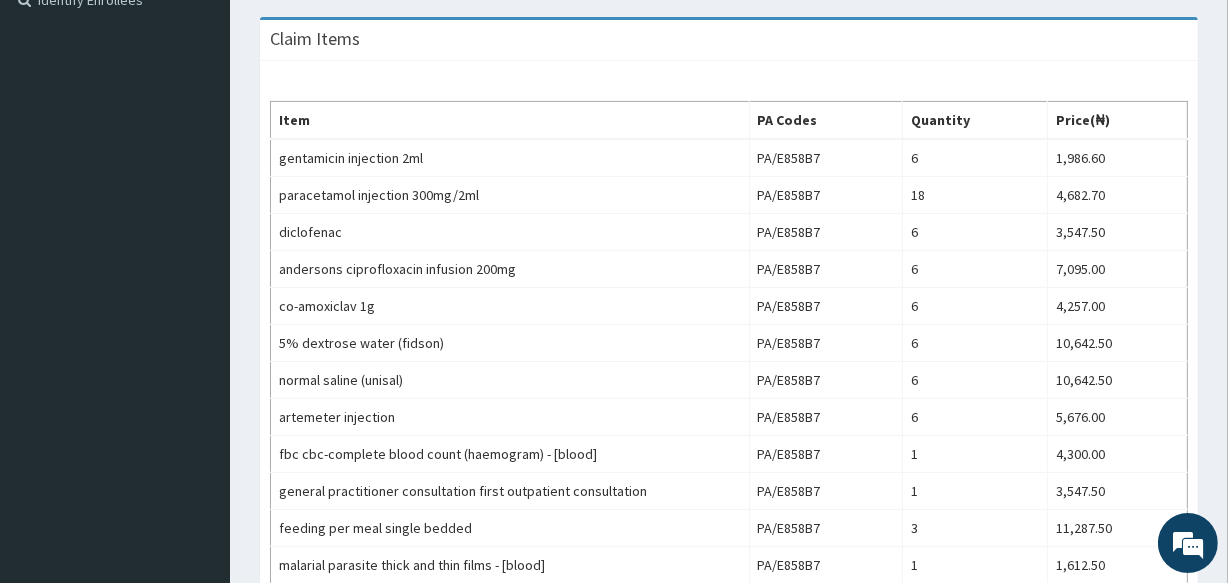 scroll, scrollTop: 61, scrollLeft: 0, axis: vertical 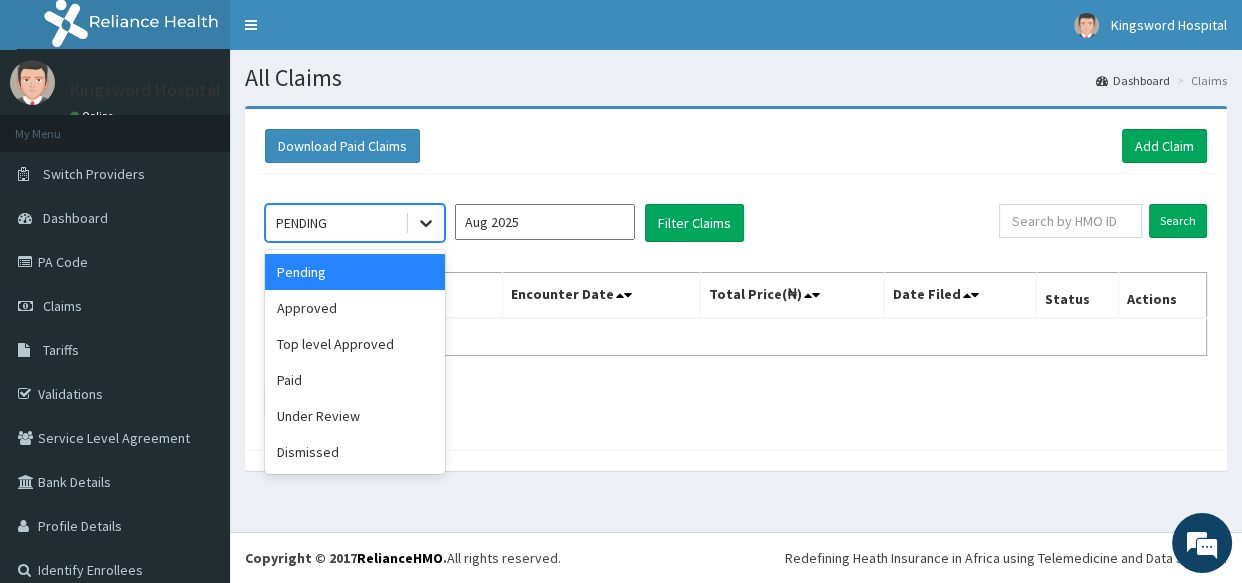 click 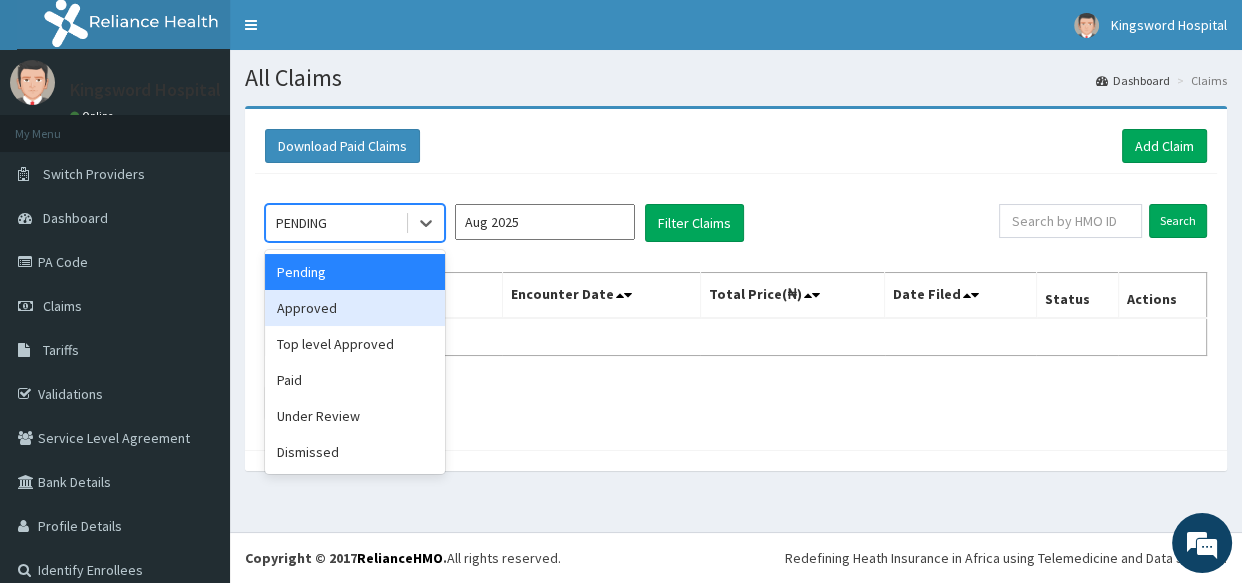 click on "Approved" at bounding box center [355, 308] 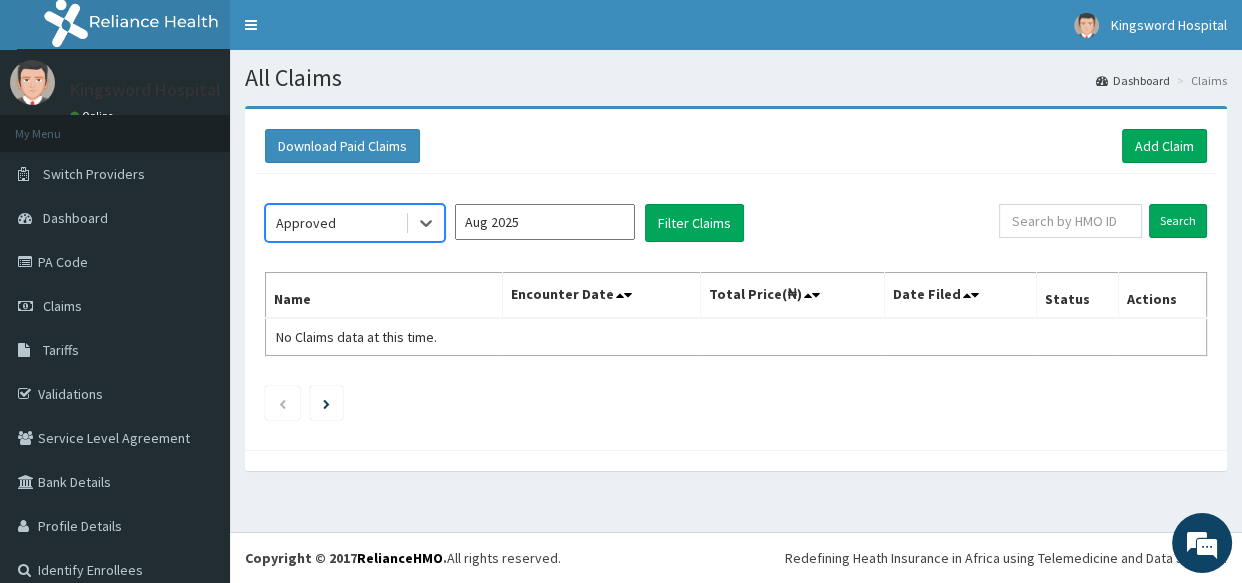 click on "Aug 2025" at bounding box center (545, 222) 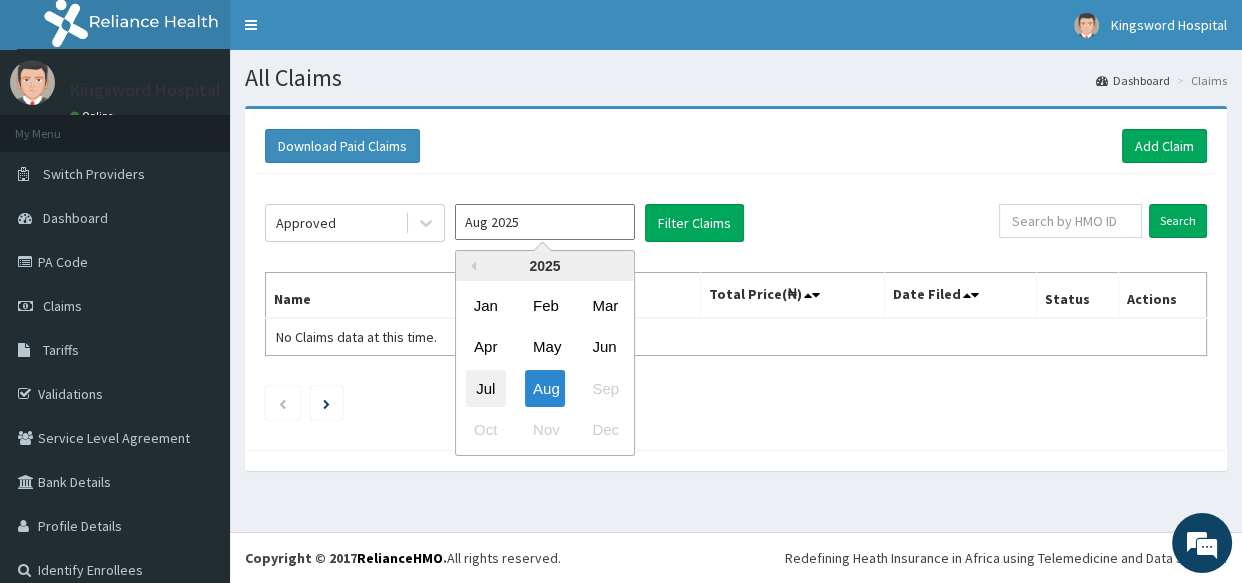 click on "Jul" at bounding box center [486, 388] 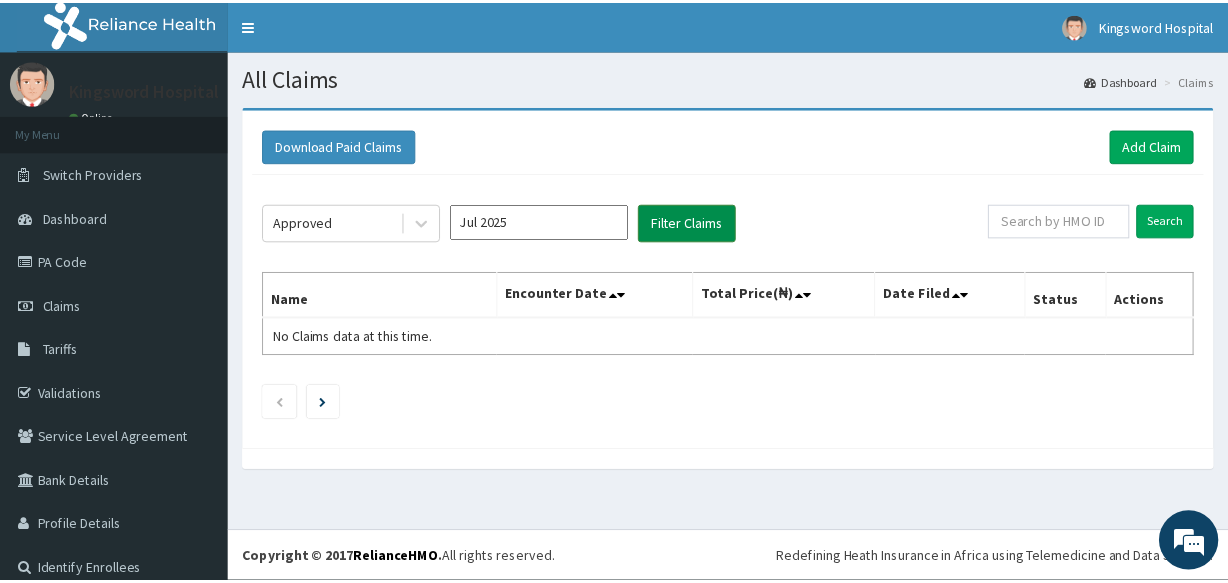 scroll, scrollTop: 0, scrollLeft: 0, axis: both 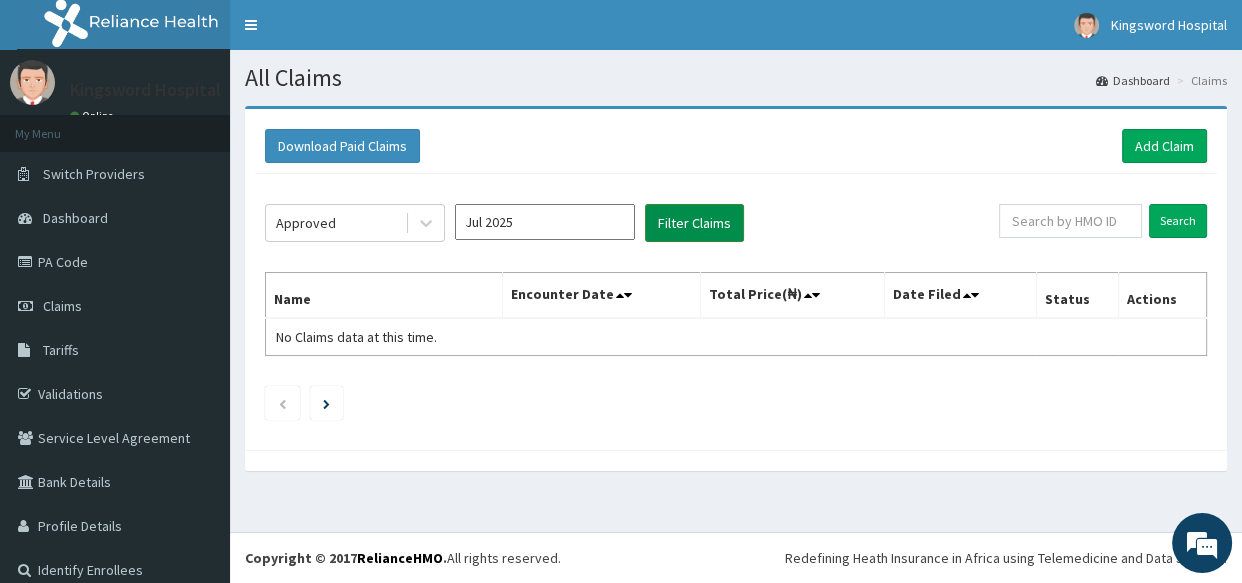 click on "Filter Claims" at bounding box center [694, 223] 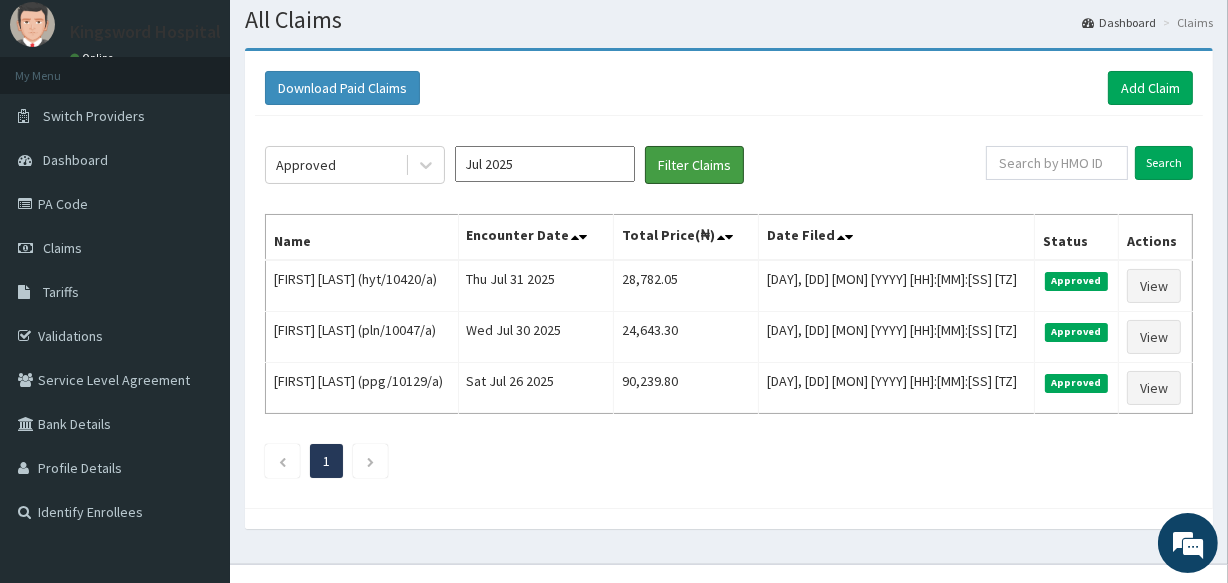scroll, scrollTop: 88, scrollLeft: 0, axis: vertical 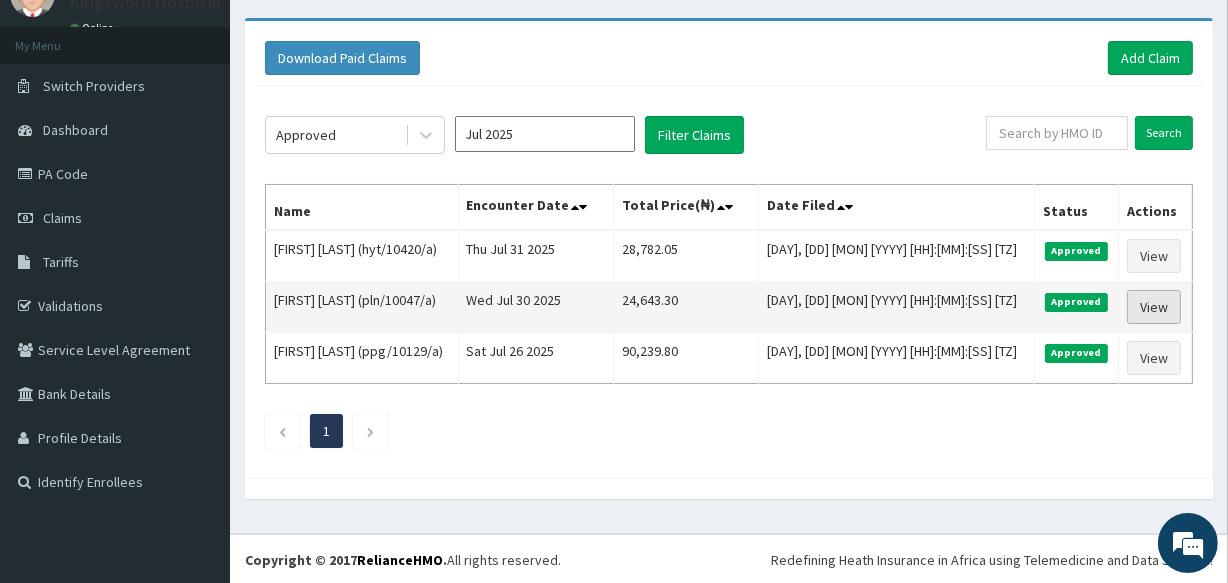 click on "View" at bounding box center (1154, 307) 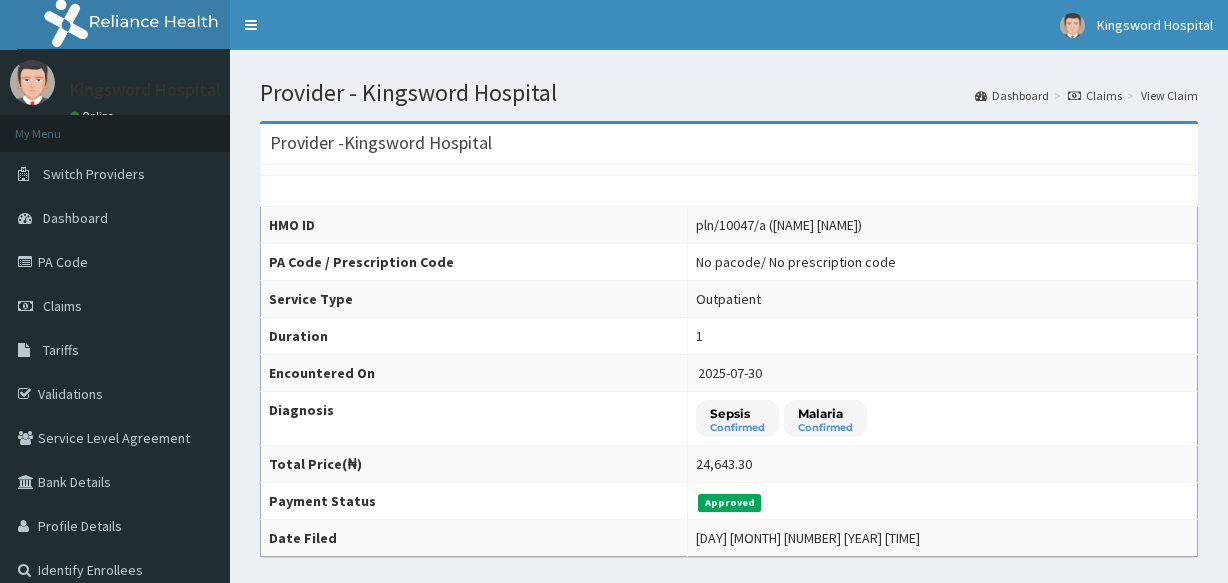 scroll, scrollTop: 0, scrollLeft: 0, axis: both 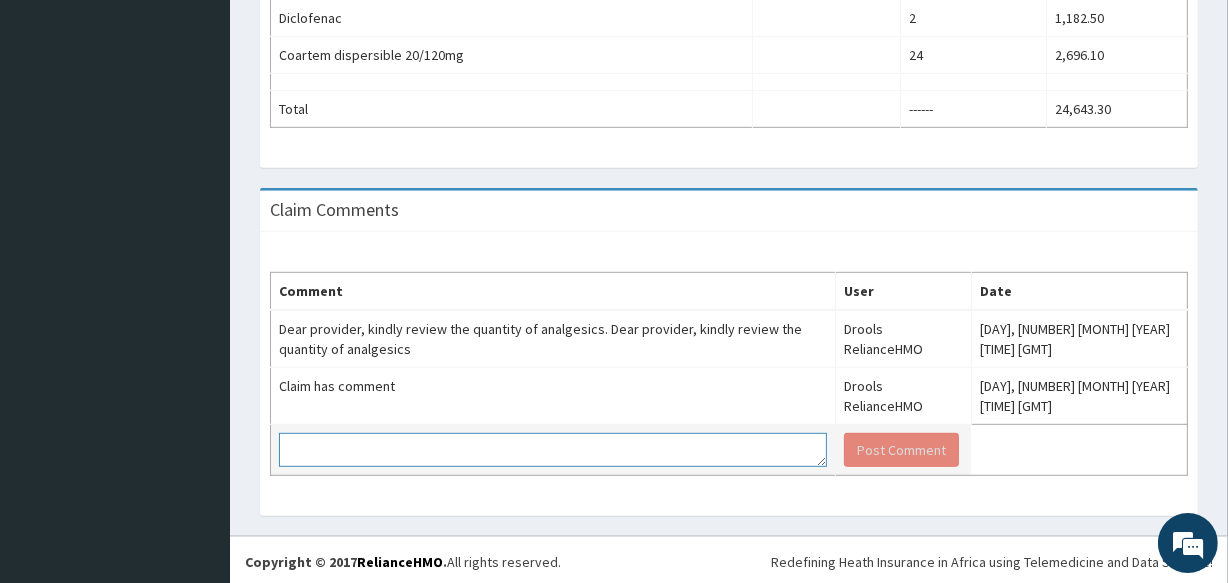 click at bounding box center [553, 450] 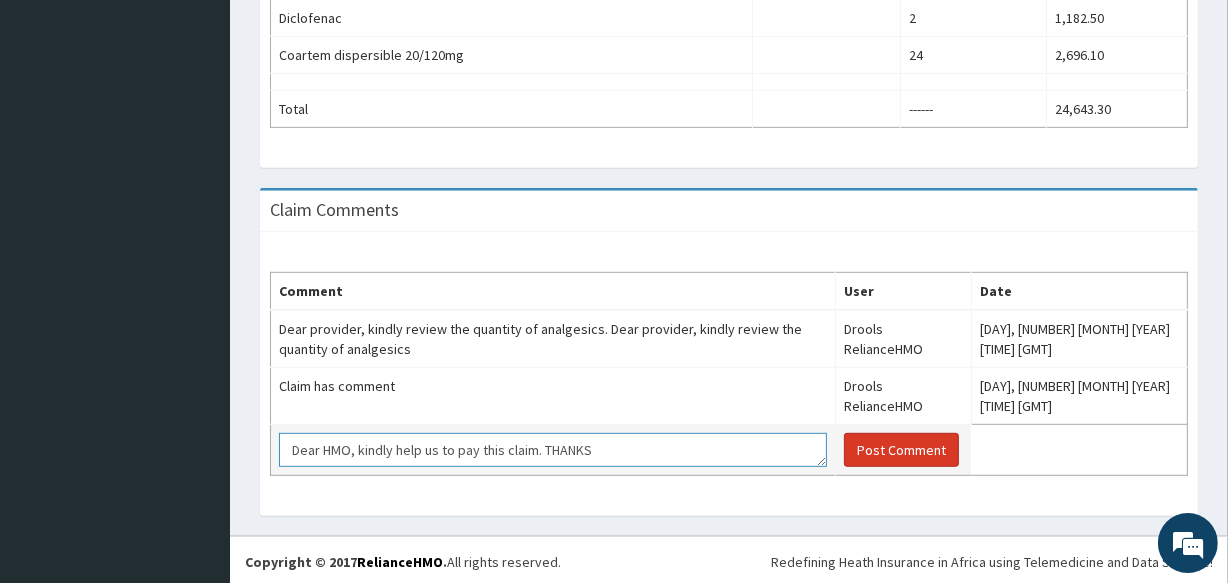 type on "Dear HMO, kindly help us to pay this claim. THANKS" 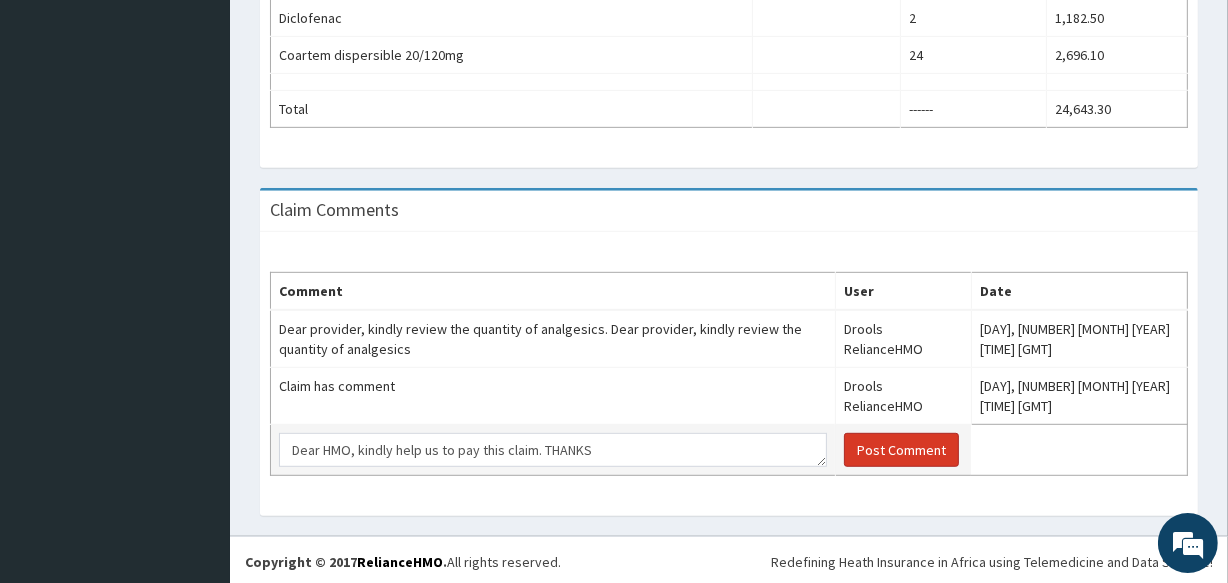 click on "Post Comment" at bounding box center (901, 450) 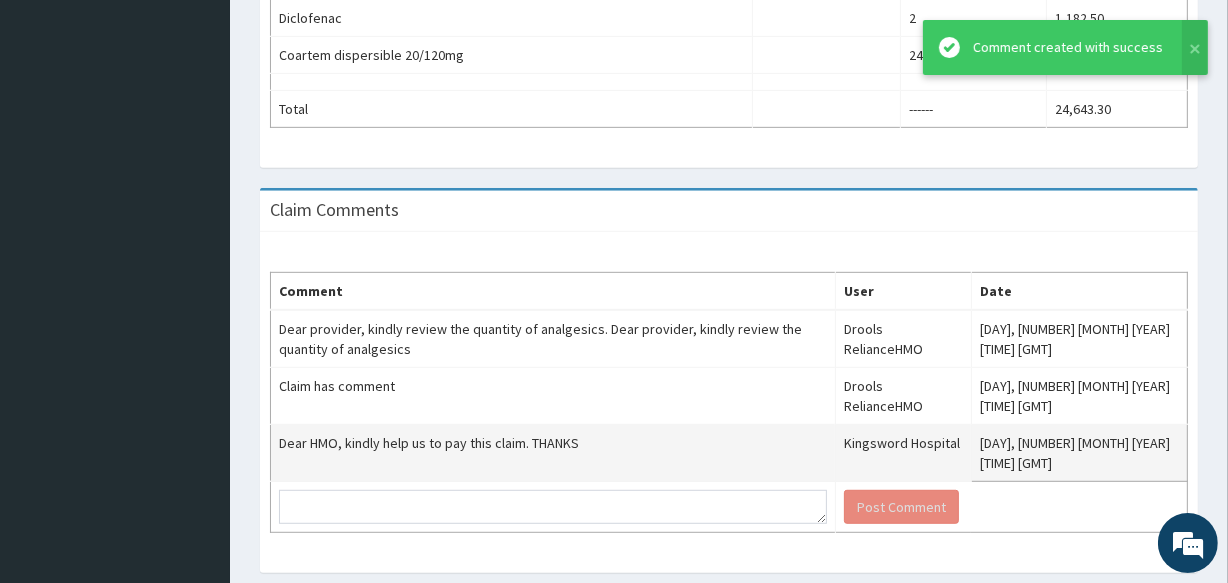scroll, scrollTop: 0, scrollLeft: 0, axis: both 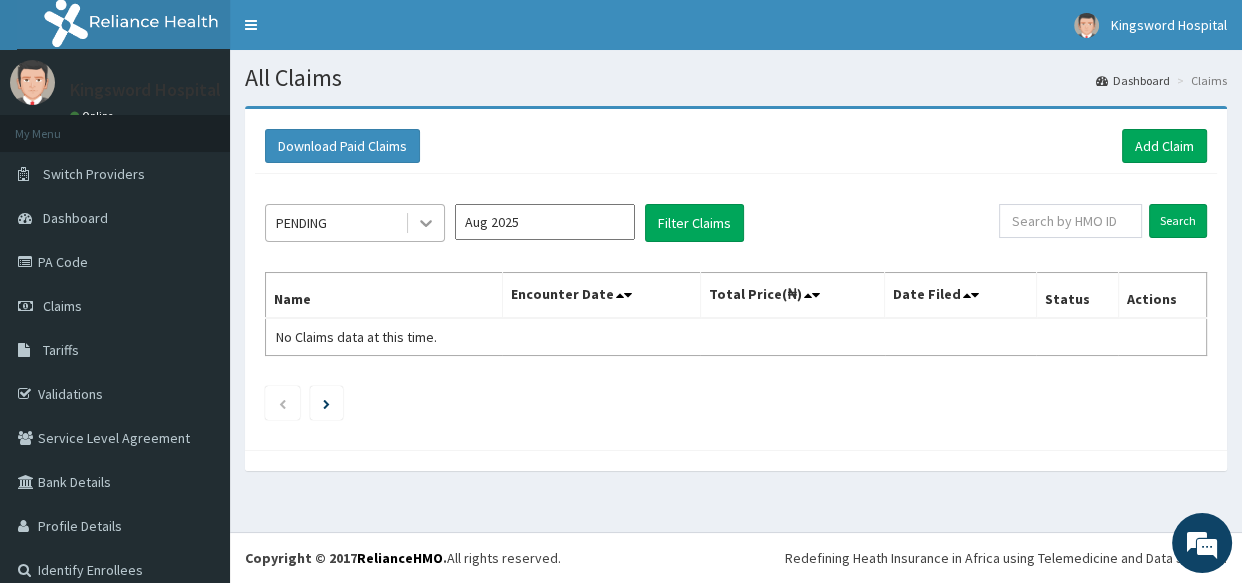click 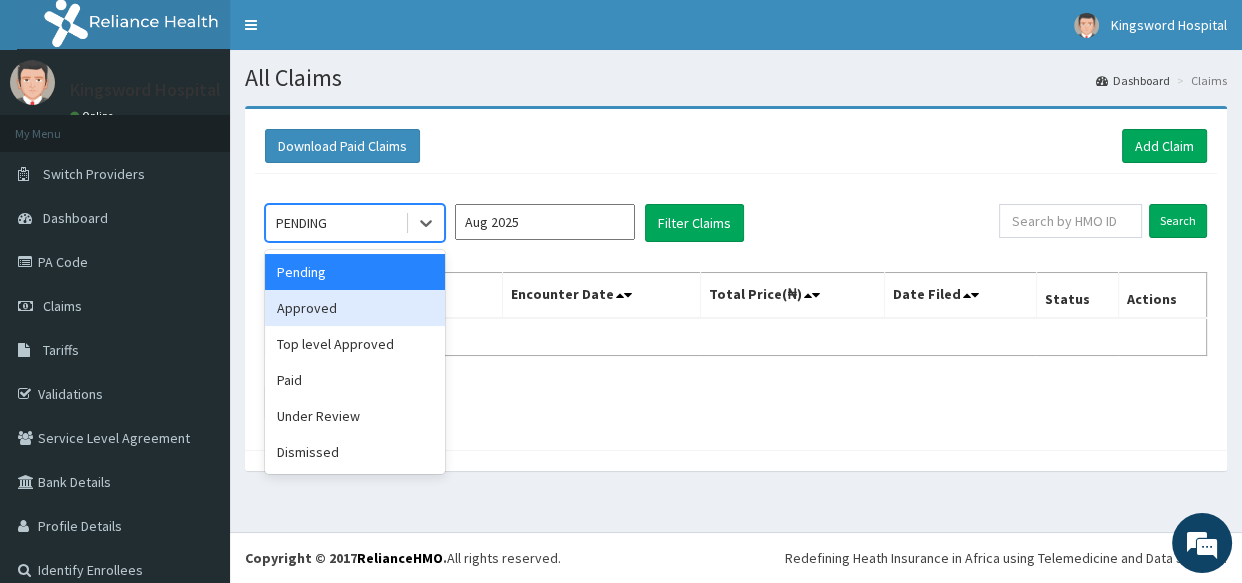 click on "Approved" at bounding box center [355, 308] 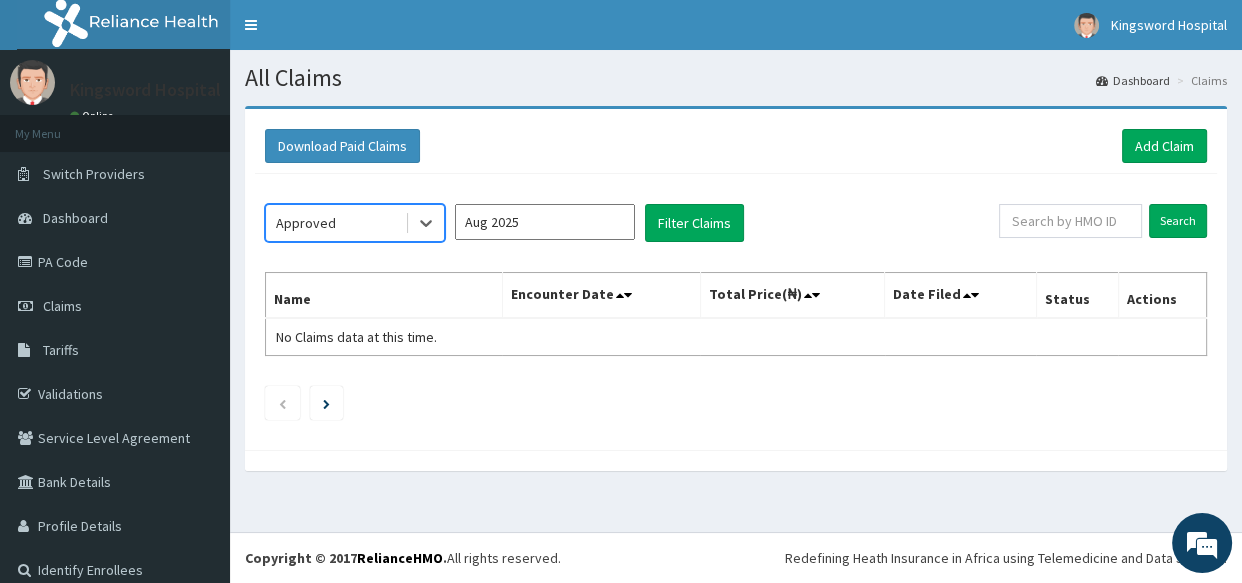 click on "Aug 2025" at bounding box center (545, 222) 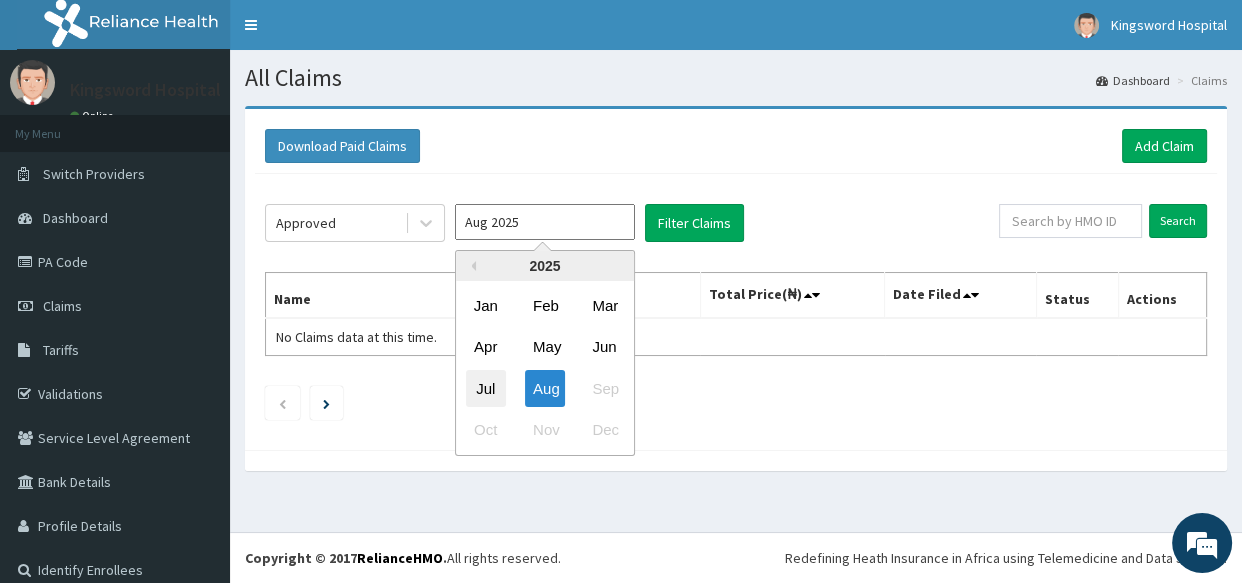 click on "Jul" at bounding box center [486, 388] 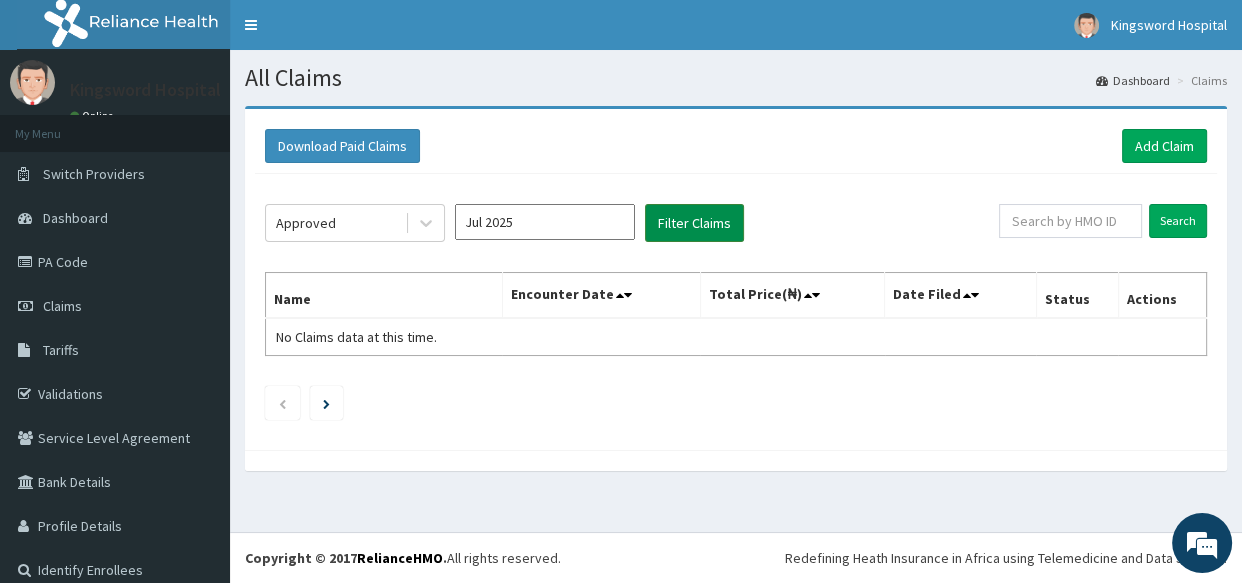 click on "Filter Claims" at bounding box center [694, 223] 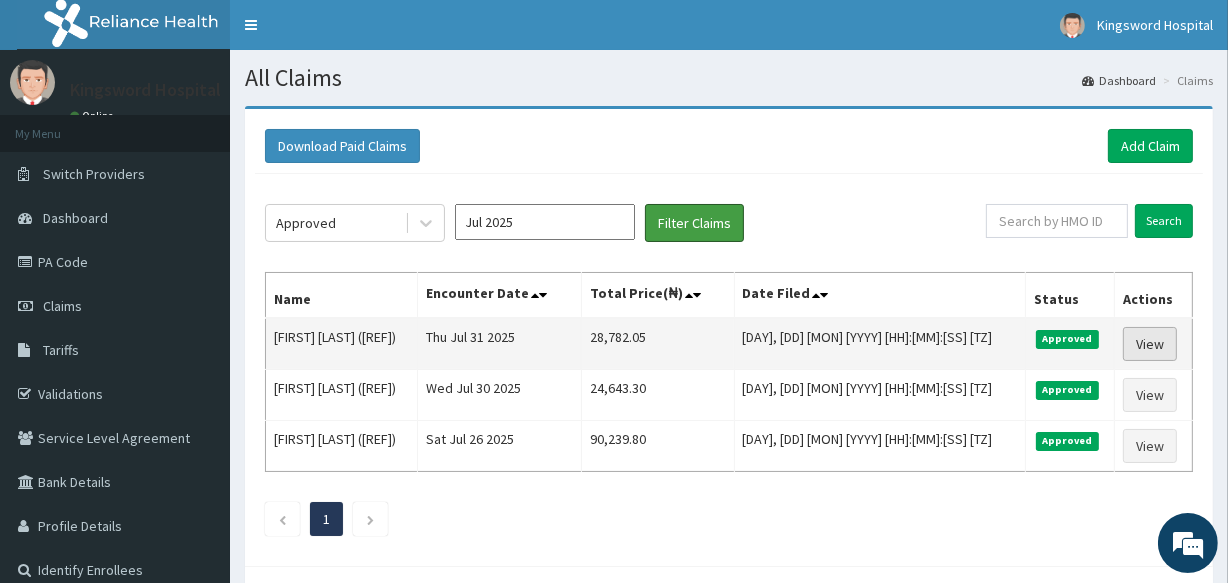 scroll, scrollTop: 0, scrollLeft: 0, axis: both 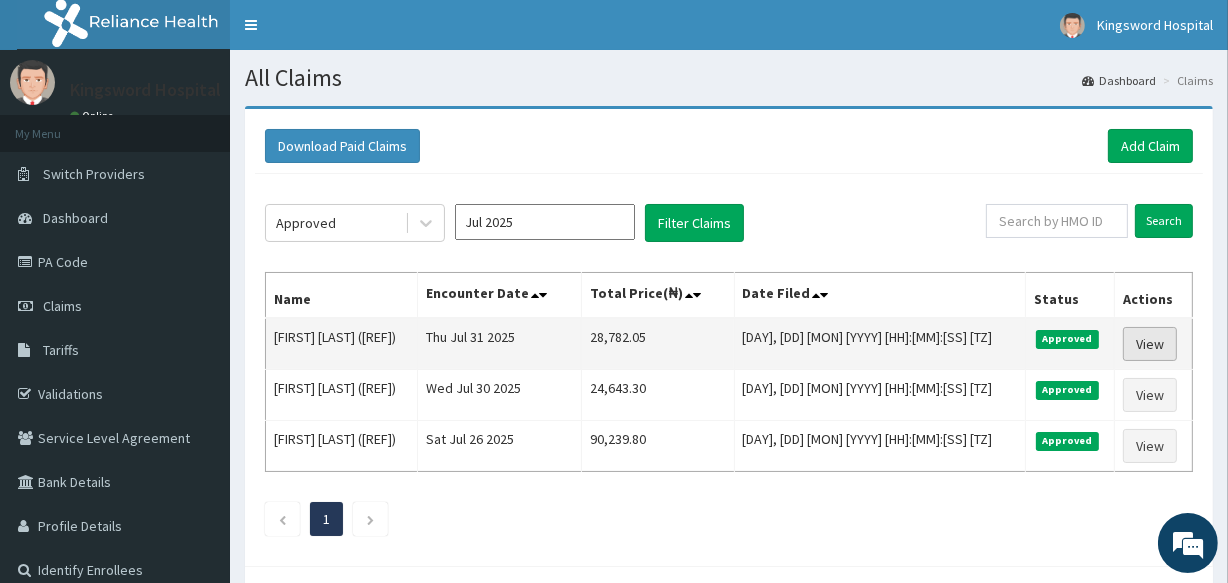click on "View" at bounding box center [1150, 344] 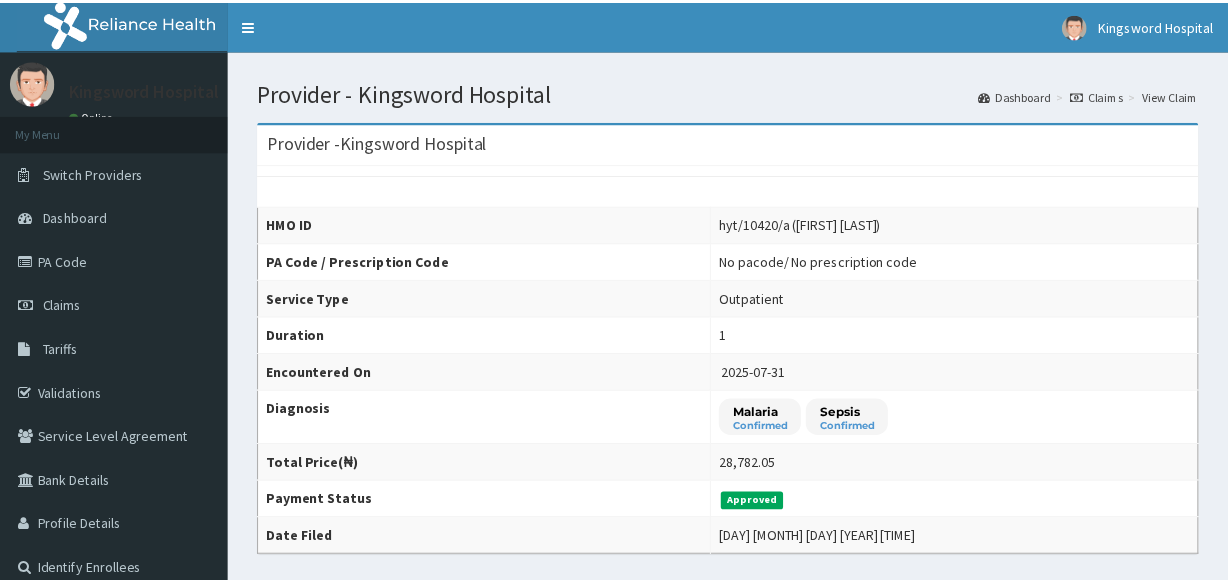 scroll, scrollTop: 0, scrollLeft: 0, axis: both 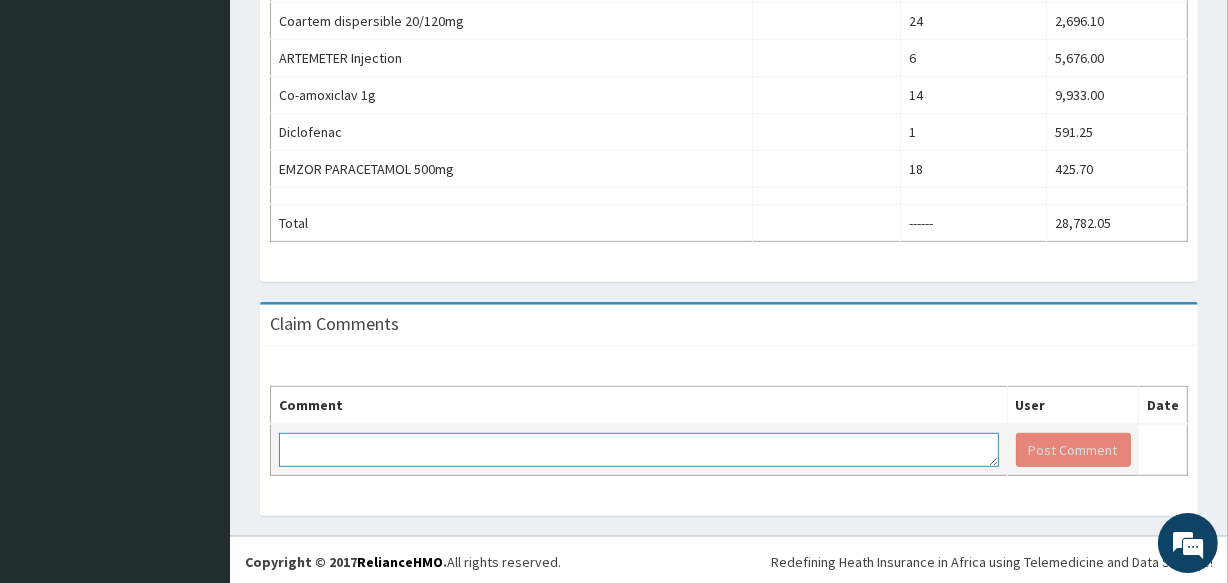 click at bounding box center (639, 450) 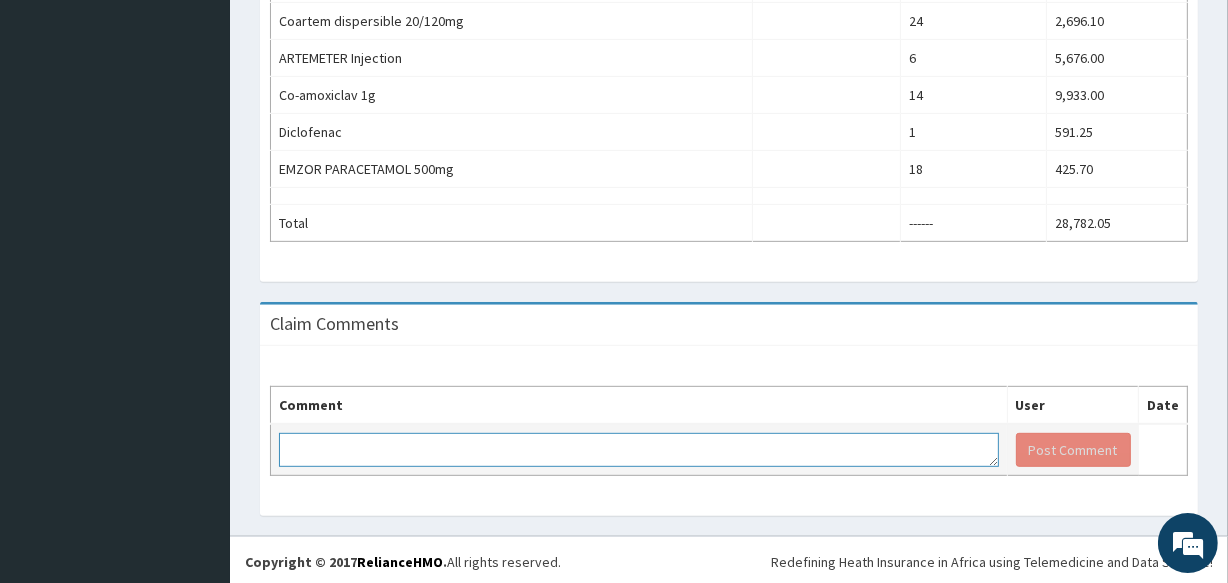 paste on "Dear HMO, kindly help us to pay this claim. THANKS" 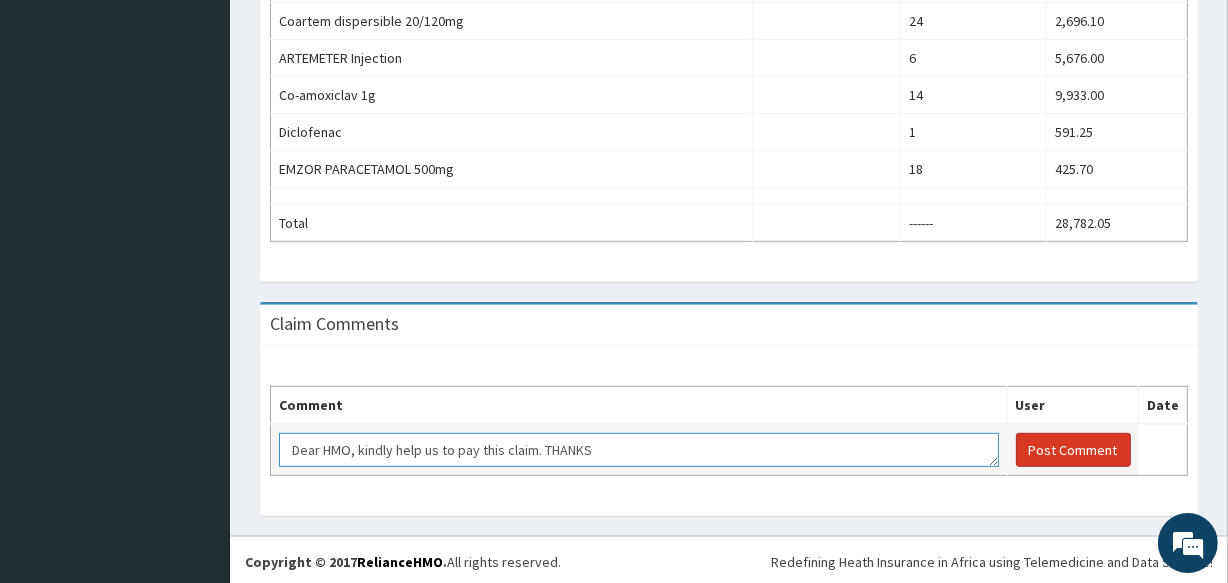 type on "Dear HMO, kindly help us to pay this claim. THANKS" 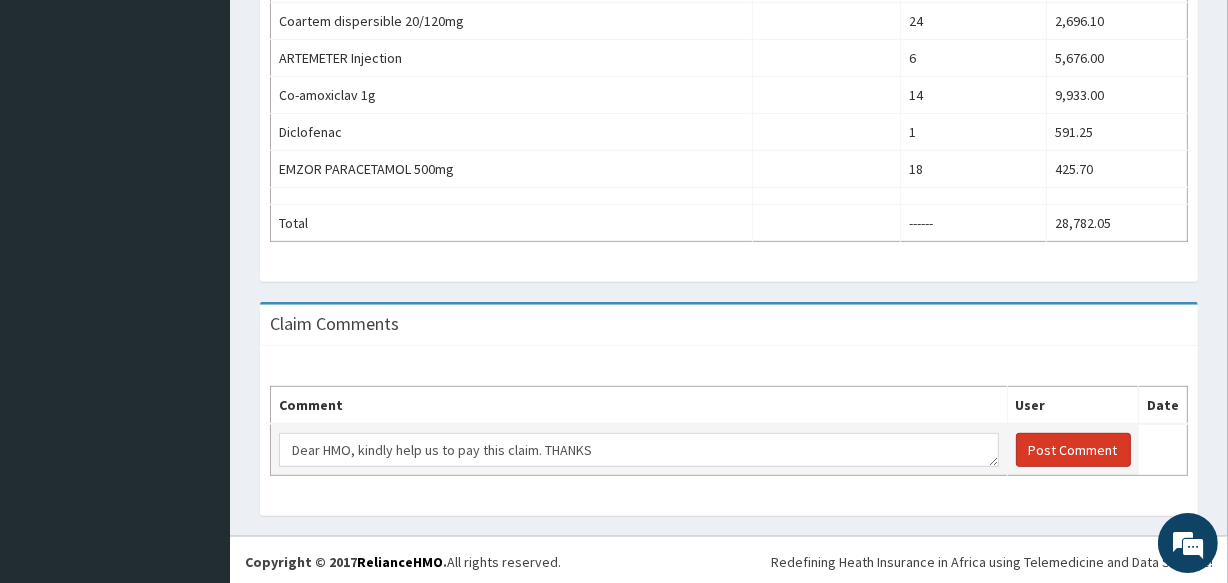 click on "Post Comment" at bounding box center (1073, 450) 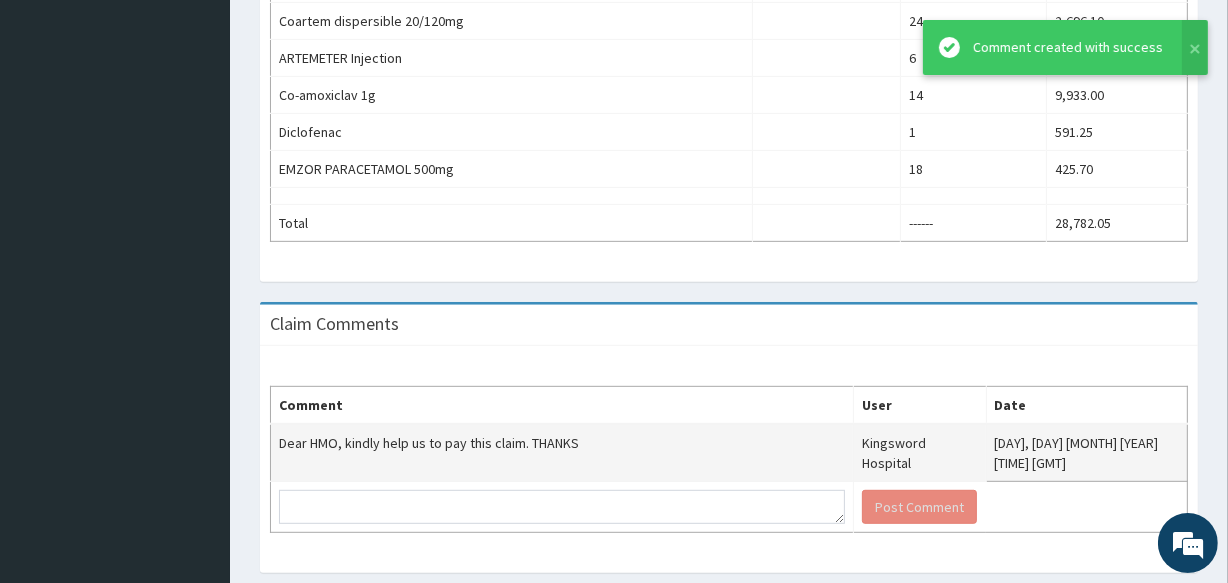 scroll, scrollTop: 0, scrollLeft: 0, axis: both 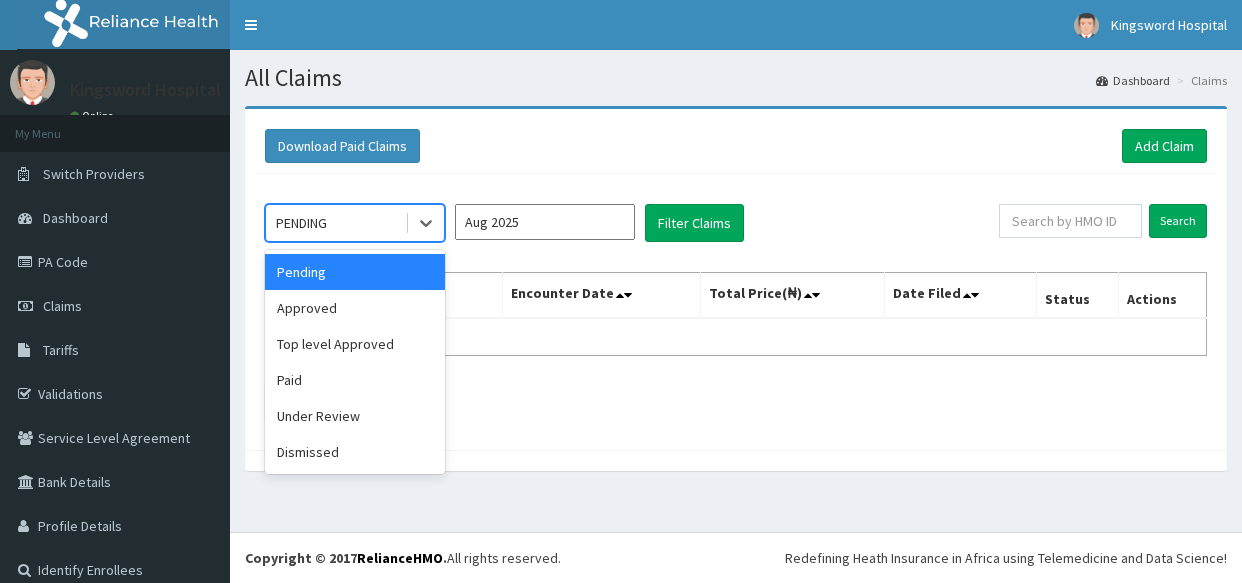 click 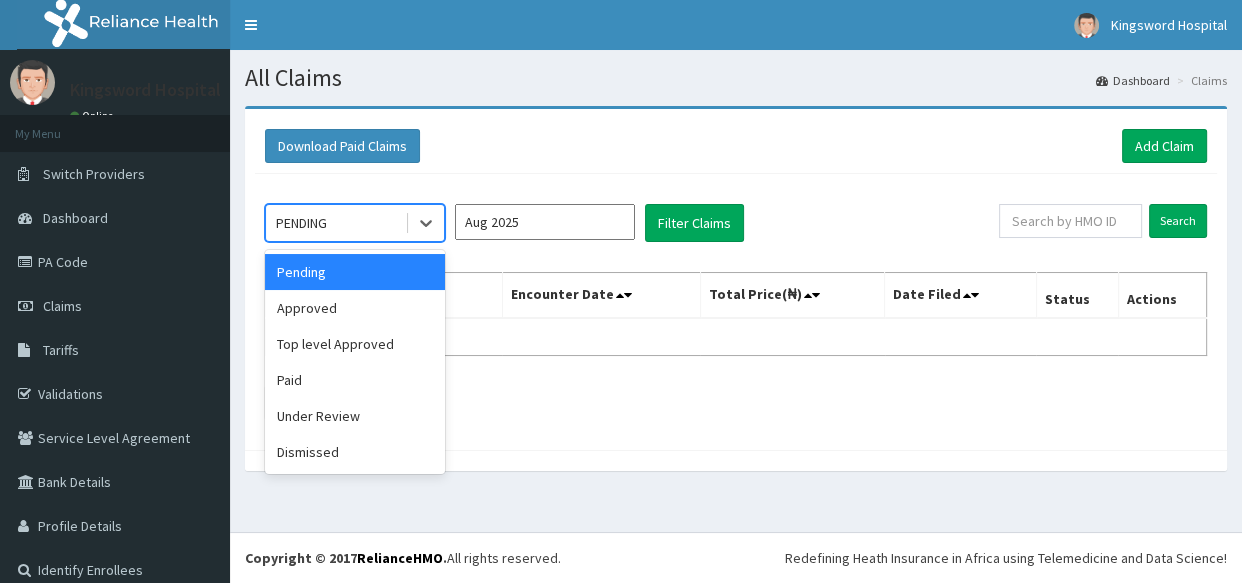 scroll, scrollTop: 0, scrollLeft: 0, axis: both 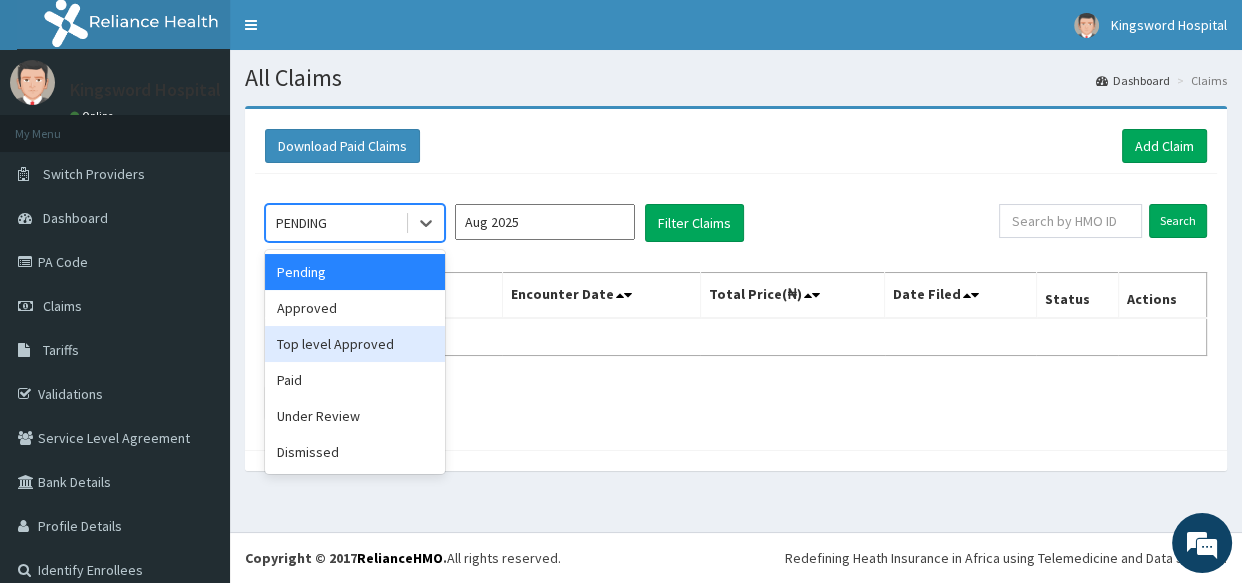 click on "Top level Approved" at bounding box center [355, 344] 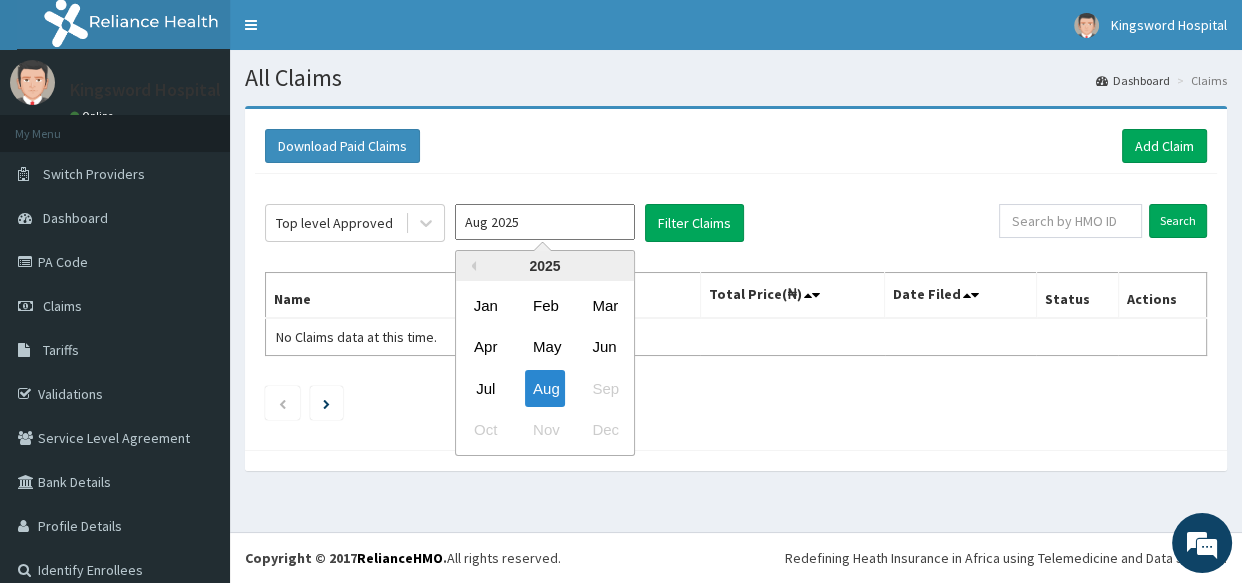 click on "Aug 2025" at bounding box center [545, 222] 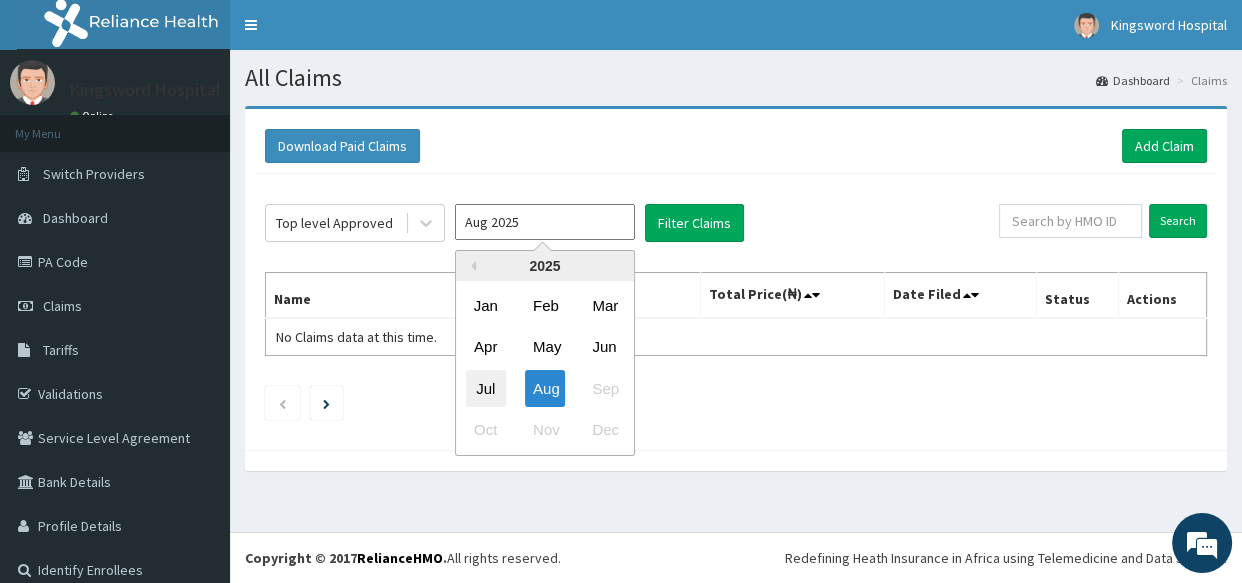 click on "Jul" at bounding box center [486, 388] 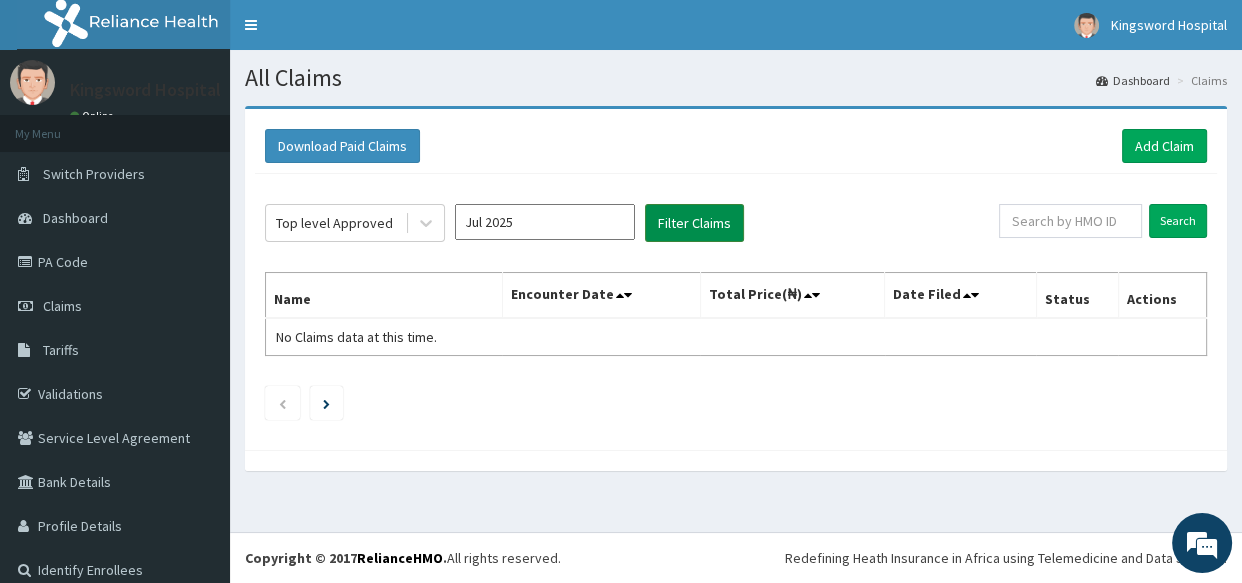 click on "Filter Claims" at bounding box center [694, 223] 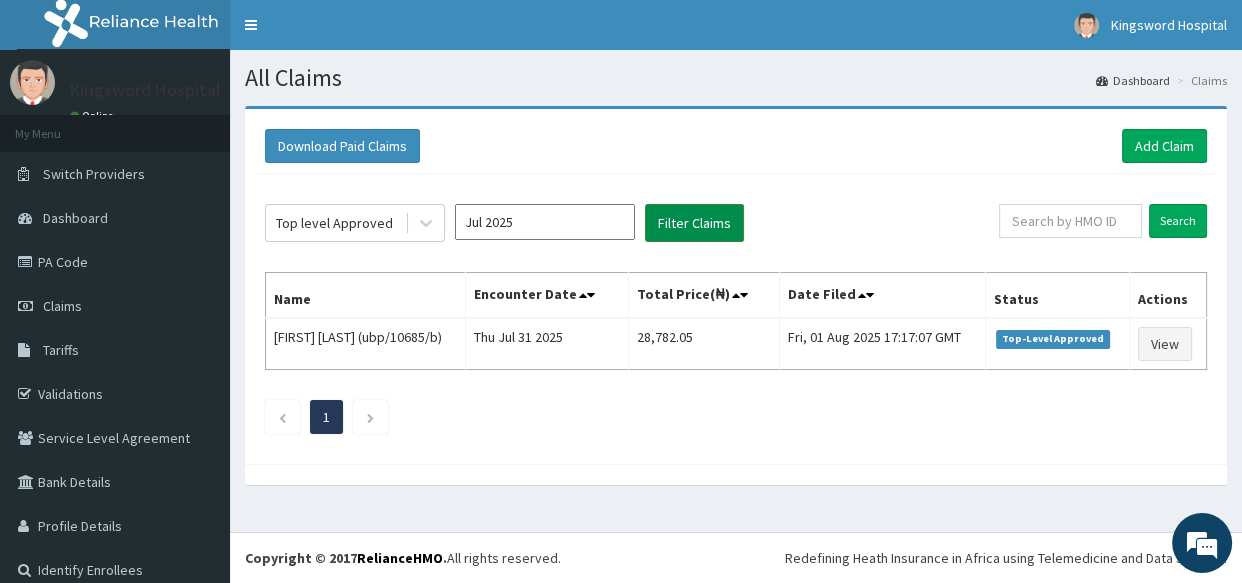 scroll, scrollTop: 0, scrollLeft: 0, axis: both 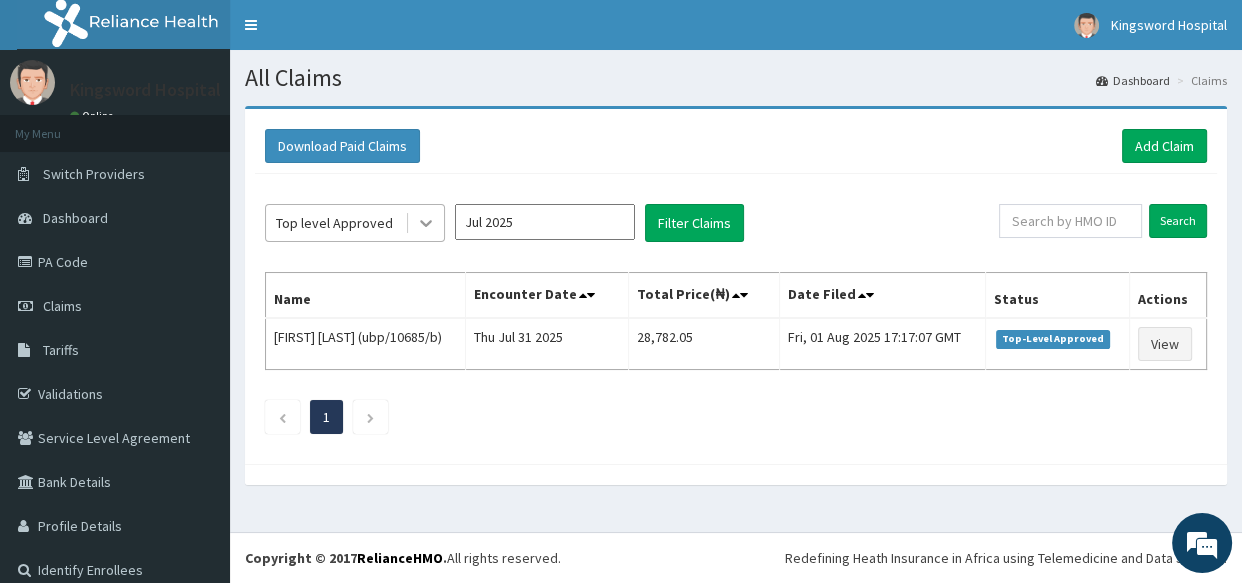 click 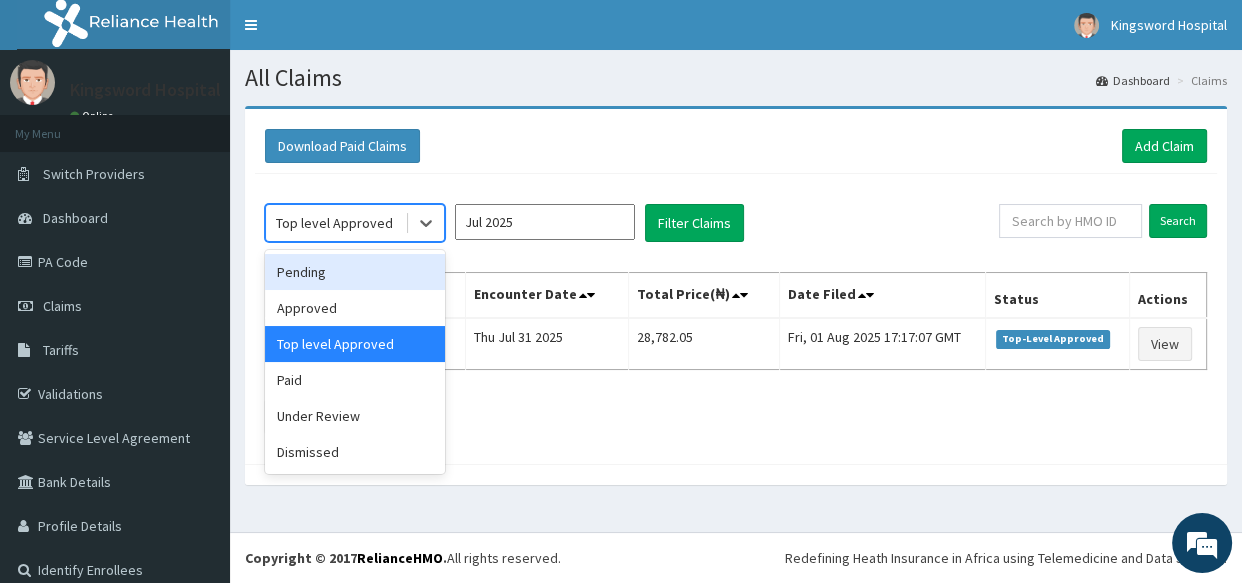 click on "Pending" at bounding box center [355, 272] 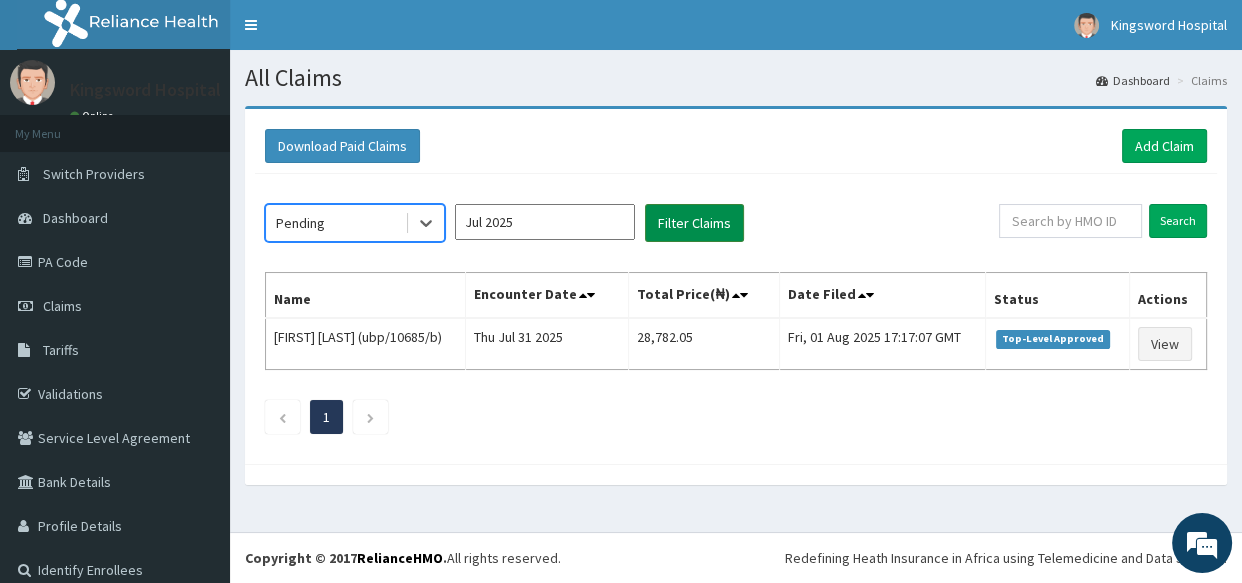 click on "Filter Claims" at bounding box center (694, 223) 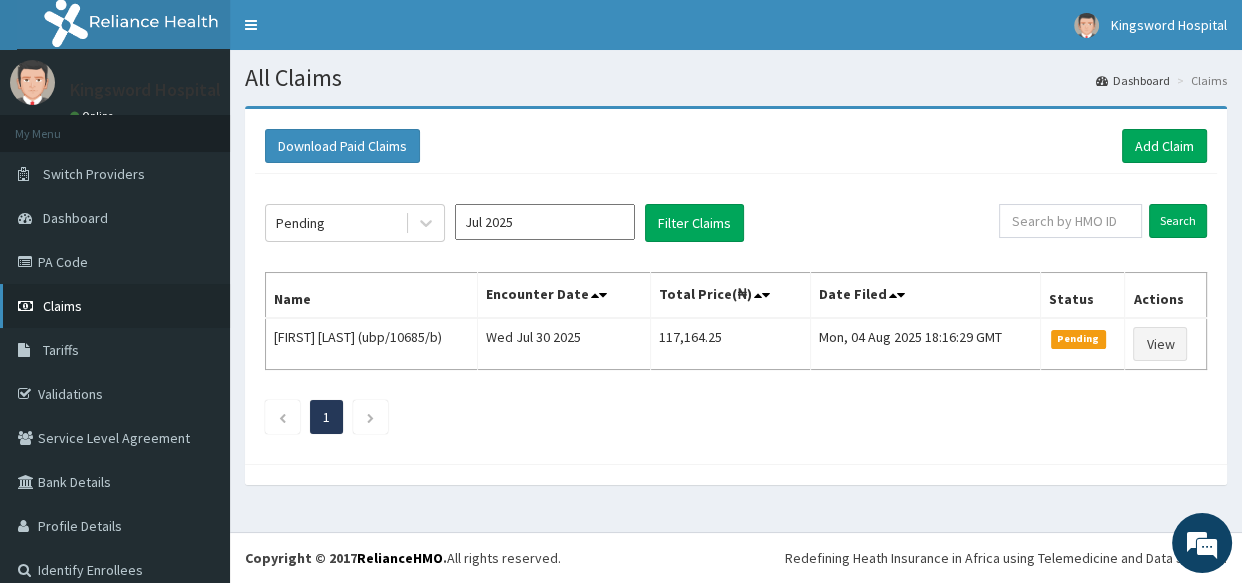 click on "Claims" at bounding box center (115, 306) 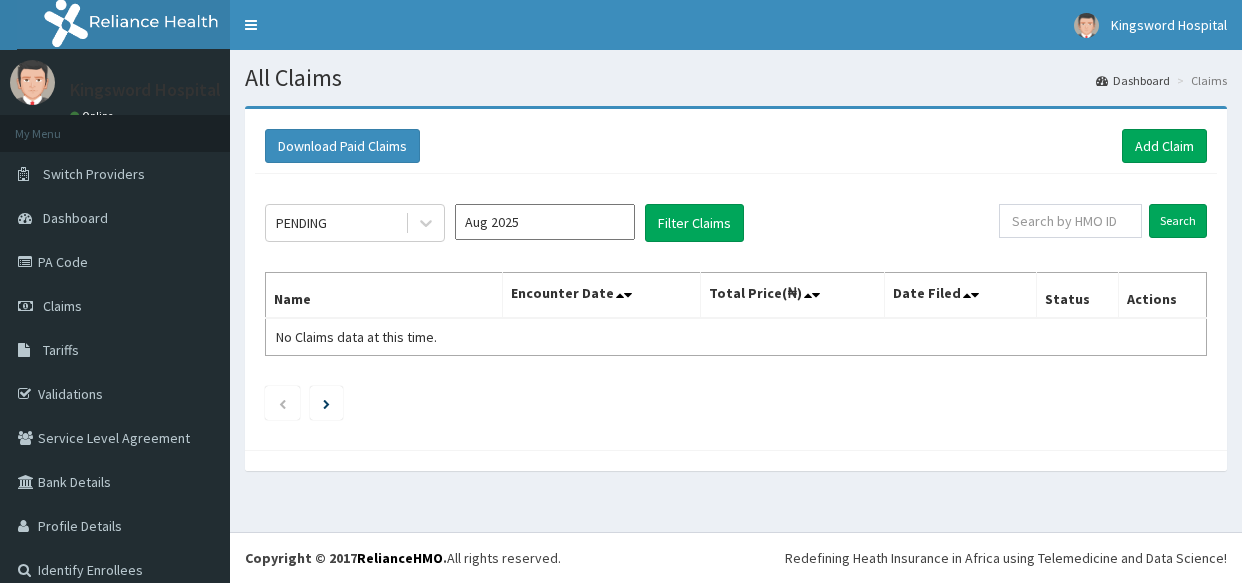 scroll, scrollTop: 0, scrollLeft: 0, axis: both 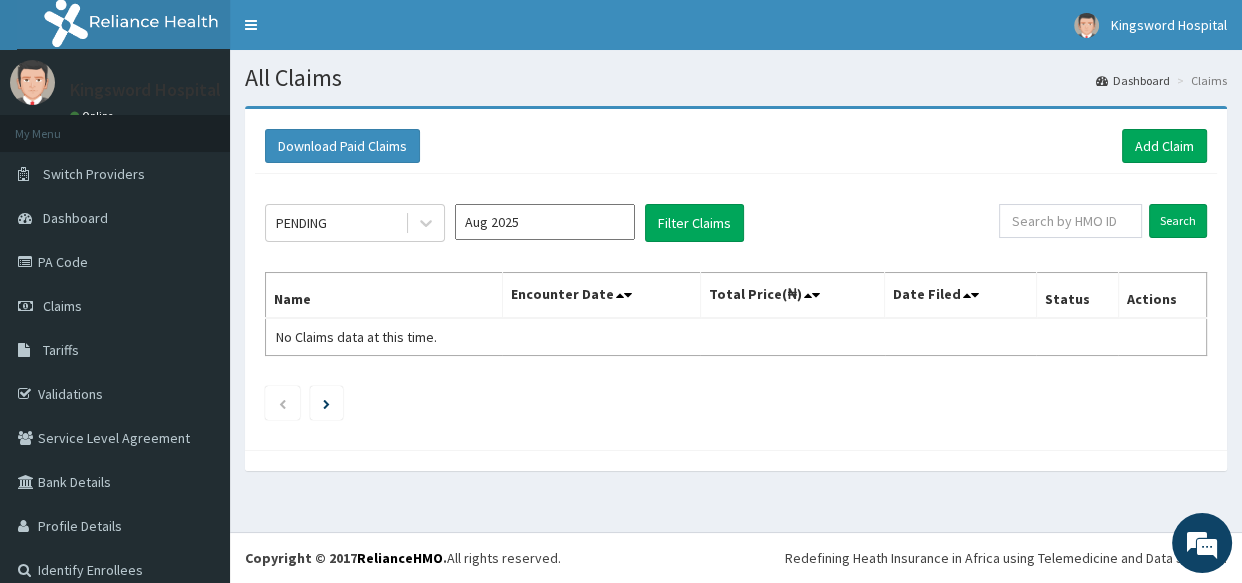 click on "Download Paid Claims Add Claim" at bounding box center (736, 146) 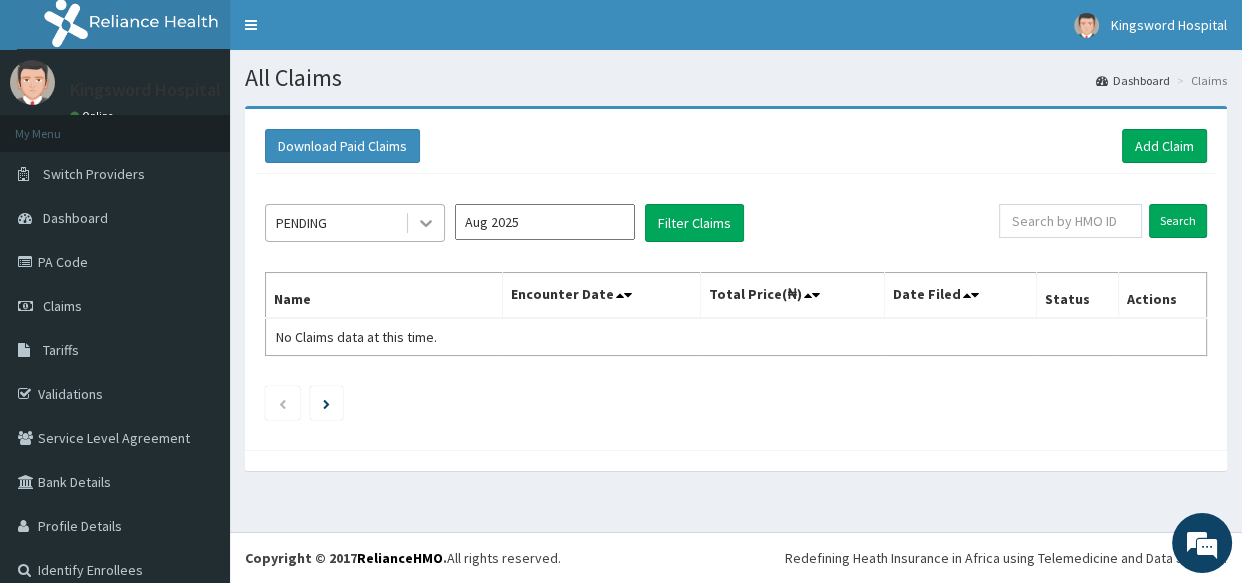 click 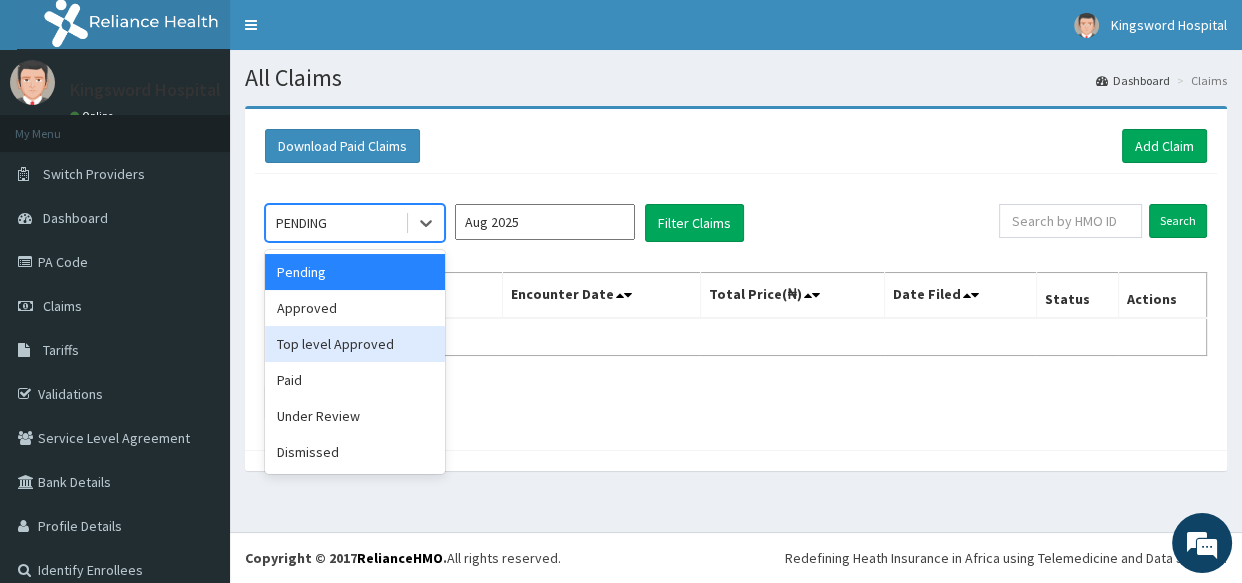 click on "Top level Approved" at bounding box center [355, 344] 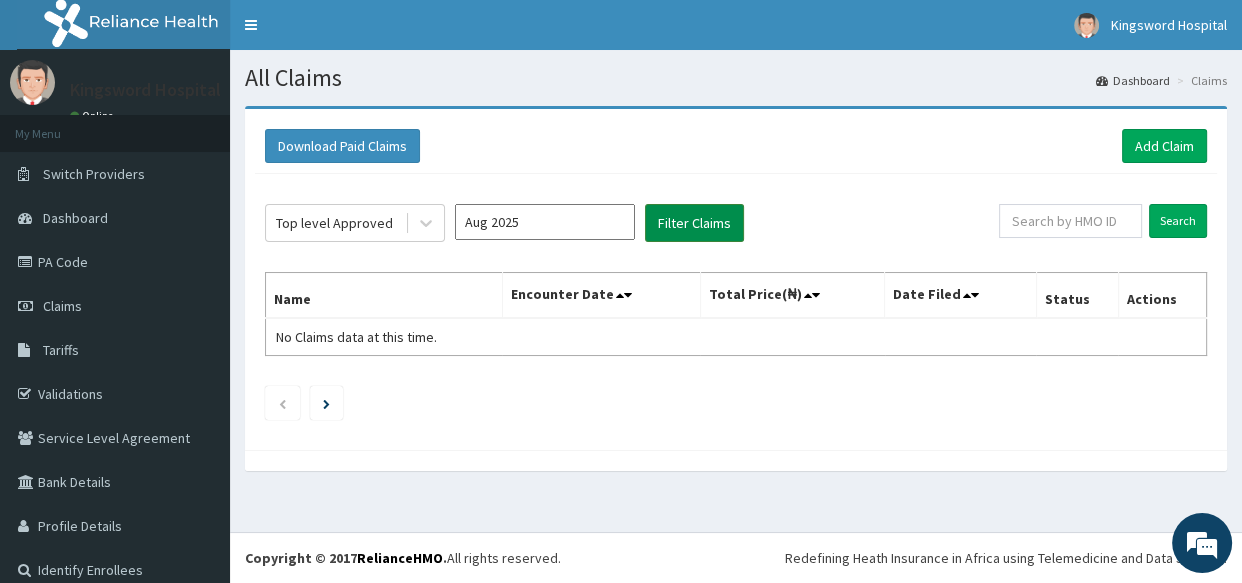 click on "Filter Claims" at bounding box center [694, 223] 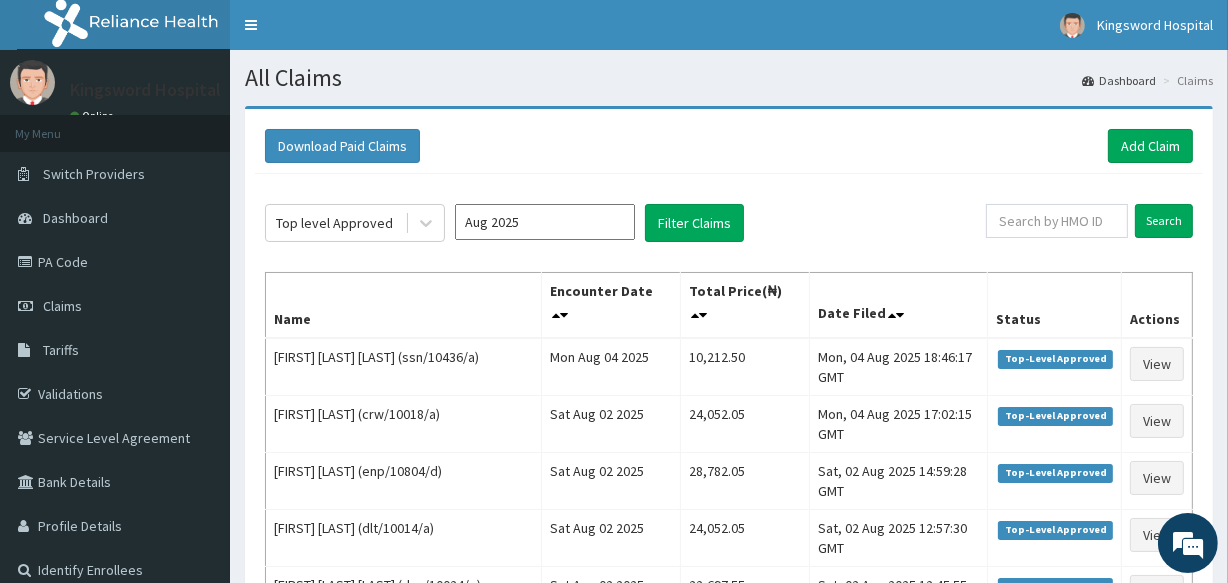 click on "Top level Approved Aug 2025 Filter Claims Search Name Encounter Date Total Price(₦) Date Filed Status Actions [FIRST] [LAST] [LAST] (ssn/10436/a) Mon Aug 04 2025 10,212.50 Mon, 04 Aug 2025 18:46:17 GMT Top-Level Approved View [FIRST] [LAST] (crw/10018/a) Sat Aug 02 2025 24,052.05 Mon, 04 Aug 2025 17:02:15 GMT Top-Level Approved View [FIRST] [LAST] (enp/10804/d) Sat Aug 02 2025 28,782.05 Sat, 02 Aug 2025 14:59:28 GMT Top-Level Approved View [FIRST] [LAST] (dlt/10014/a) Sat Aug 02 2025 24,052.05 Sat, 02 Aug 2025 12:57:30 GMT Top-Level Approved View [FIRST] [LAST] [LAST] (dcc/10024/e) Sat Aug 02 2025 22,697.55 Sat, 02 Aug 2025 12:45:55 GMT Top-Level Approved View [FIRST] [LAST] [LAST] (dcc/10024/d) Sat Aug 02 2025 24,288.55 Sat, 02 Aug 2025 12:42:05 GMT Top-Level Approved View [FIRST] [LAST] [LAST] (dcc/10024/c) Sat Aug 02 2025 19,854.17 Sat, 02 Aug 2025 12:37:49 GMT Top-Level Approved View [FIRST] [LAST] [LAST] (dcc/10024/b) Sat Aug 02 2025 30,957.85 Sat, 02 Aug 2025 12:33:44 GMT View View 1" 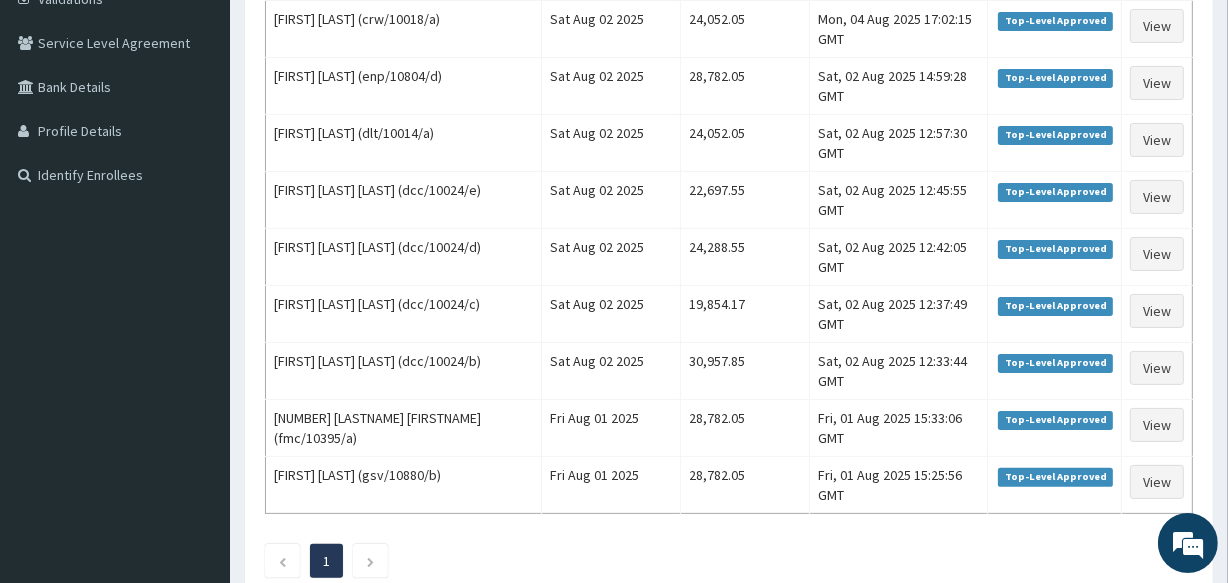 scroll, scrollTop: 443, scrollLeft: 0, axis: vertical 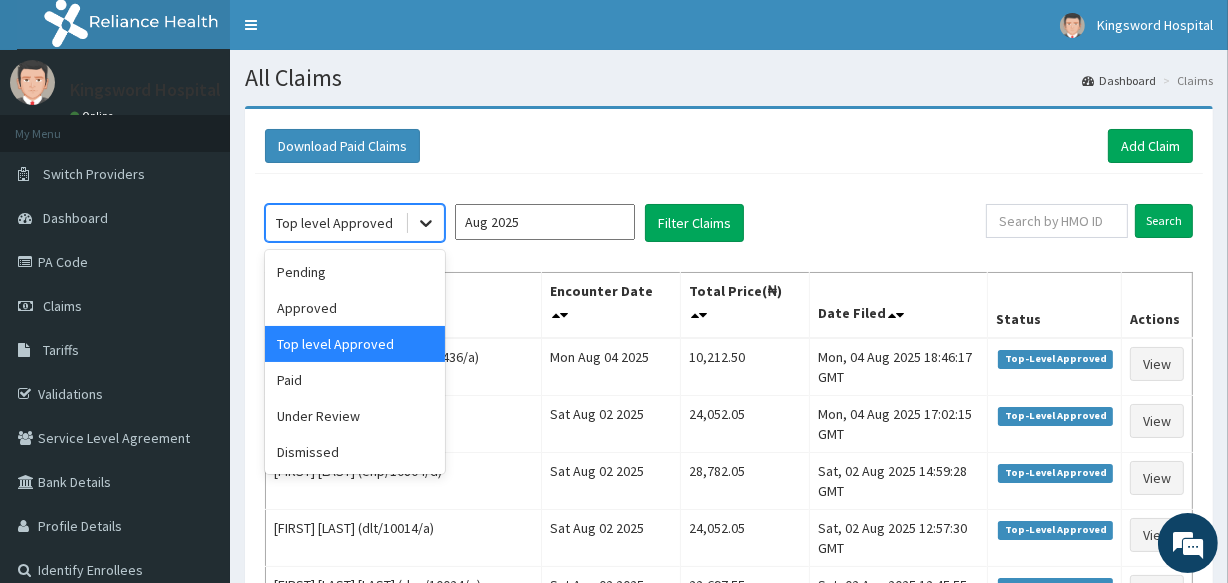 click 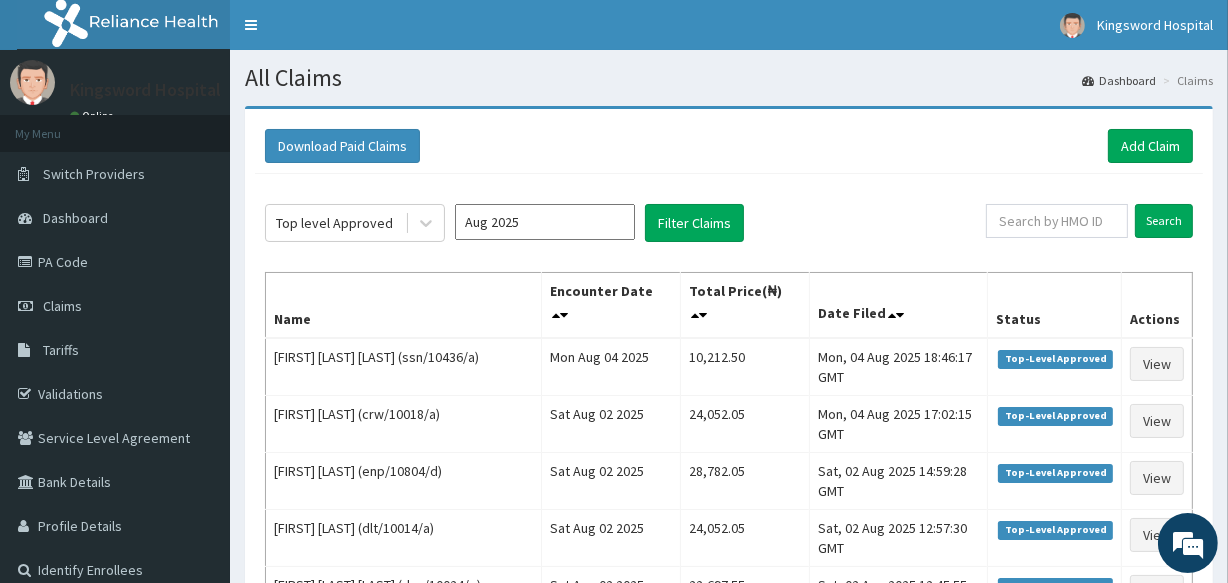 click on "Top level Approved Aug 2025 Filter Claims Search Name Encounter Date Total Price(₦) Date Filed Status Actions [FIRST] [LAST] [LAST] (ssn/10436/a) Mon Aug 04 2025 10,212.50 Mon, 04 Aug 2025 18:46:17 GMT Top-Level Approved View [FIRST] [LAST] (crw/10018/a) Sat Aug 02 2025 24,052.05 Mon, 04 Aug 2025 17:02:15 GMT Top-Level Approved View [FIRST] [LAST] (enp/10804/d) Sat Aug 02 2025 28,782.05 Sat, 02 Aug 2025 14:59:28 GMT Top-Level Approved View [FIRST] [LAST] (dlt/10014/a) Sat Aug 02 2025 24,052.05 Sat, 02 Aug 2025 12:57:30 GMT Top-Level Approved View [FIRST] [LAST] [LAST] (dcc/10024/e) Sat Aug 02 2025 22,697.55 Sat, 02 Aug 2025 12:45:55 GMT Top-Level Approved View [FIRST] [LAST] [LAST] (dcc/10024/d) Sat Aug 02 2025 24,288.55 Sat, 02 Aug 2025 12:42:05 GMT Top-Level Approved View [FIRST] [LAST] [LAST] (dcc/10024/c) Sat Aug 02 2025 19,854.17 Sat, 02 Aug 2025 12:37:49 GMT Top-Level Approved View [FIRST] [LAST] [LAST] (dcc/10024/b) Sat Aug 02 2025 30,957.85 Sat, 02 Aug 2025 12:33:44 GMT View View 1" 